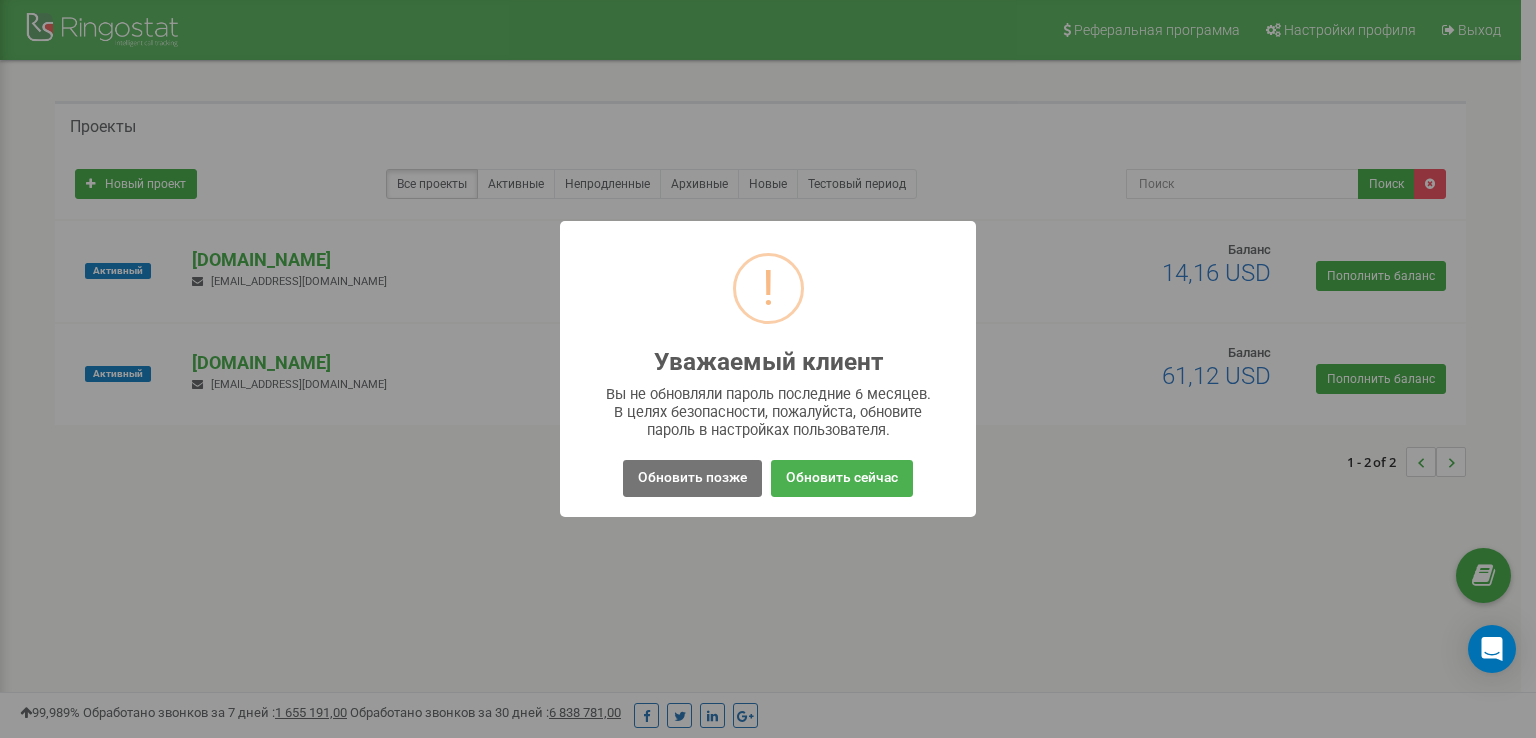 scroll, scrollTop: 0, scrollLeft: 0, axis: both 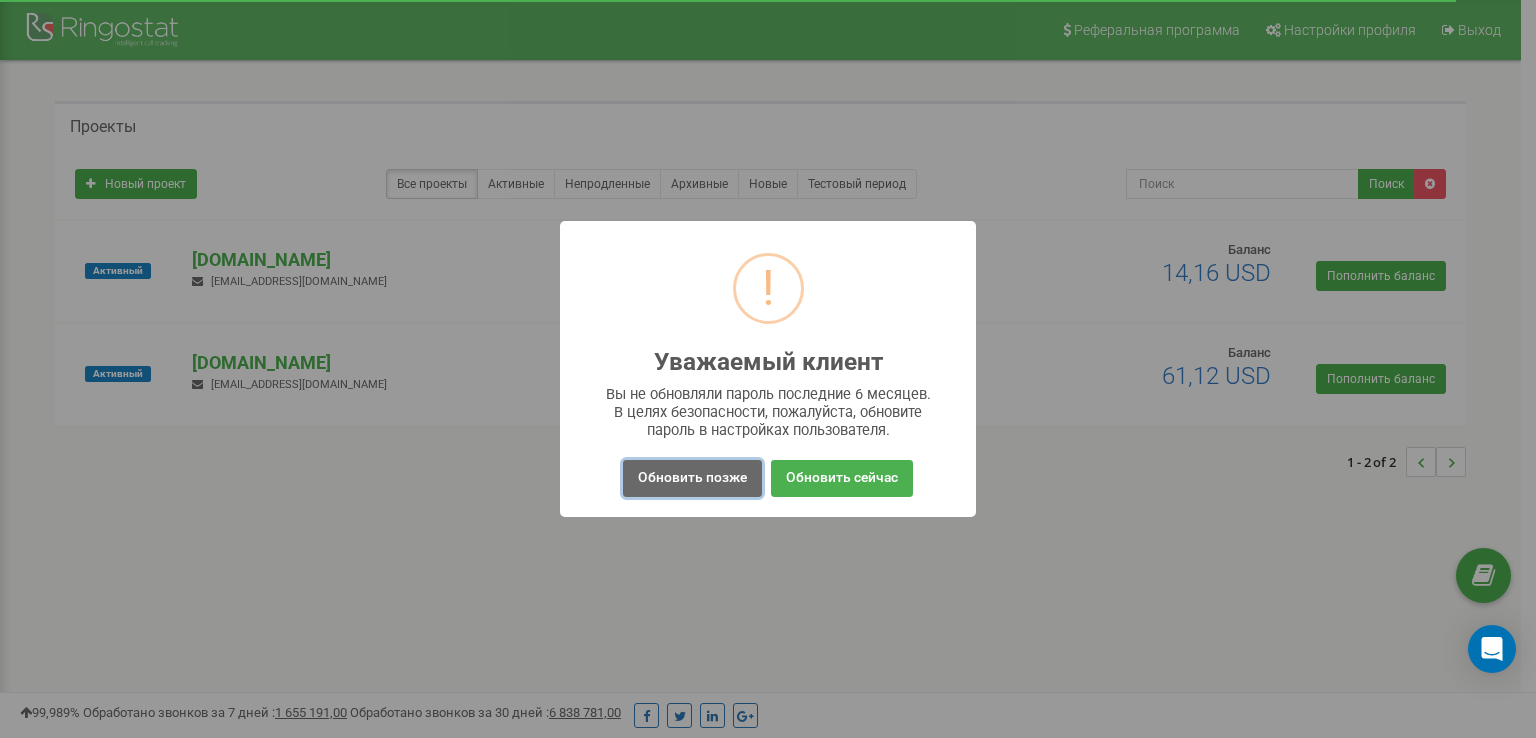 click on "Обновить позже" at bounding box center (692, 478) 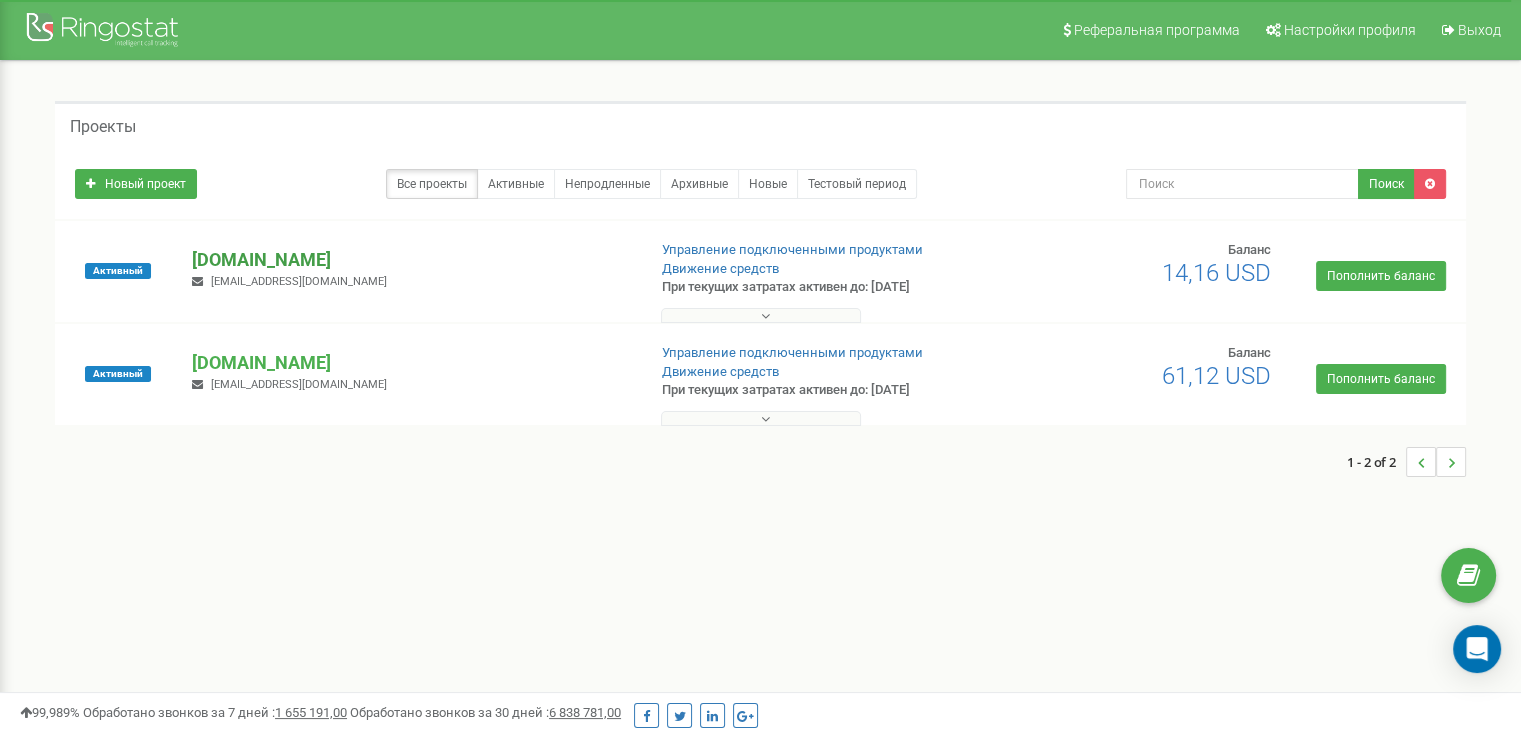 click on "[DOMAIN_NAME]" at bounding box center (410, 260) 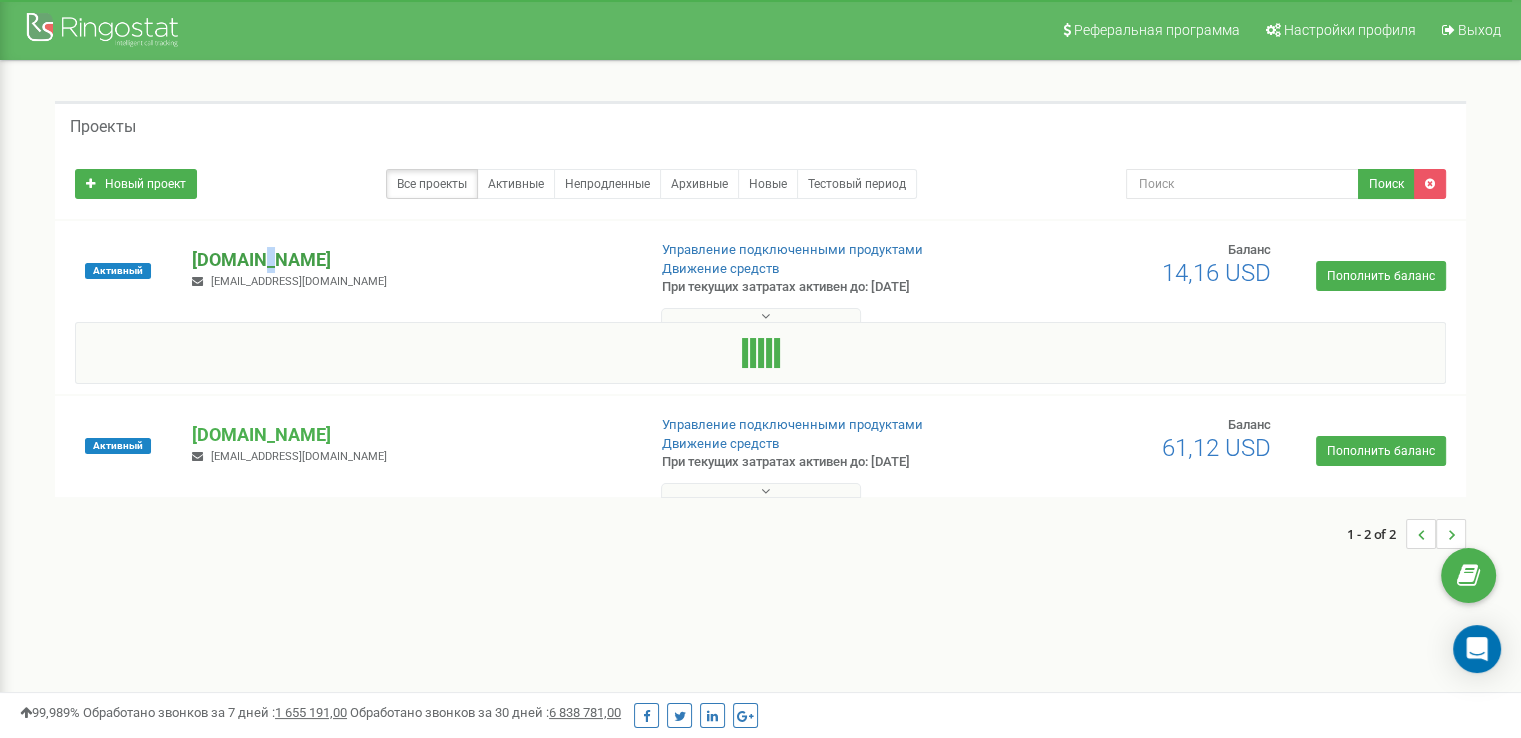 click on "[DOMAIN_NAME]" at bounding box center (410, 260) 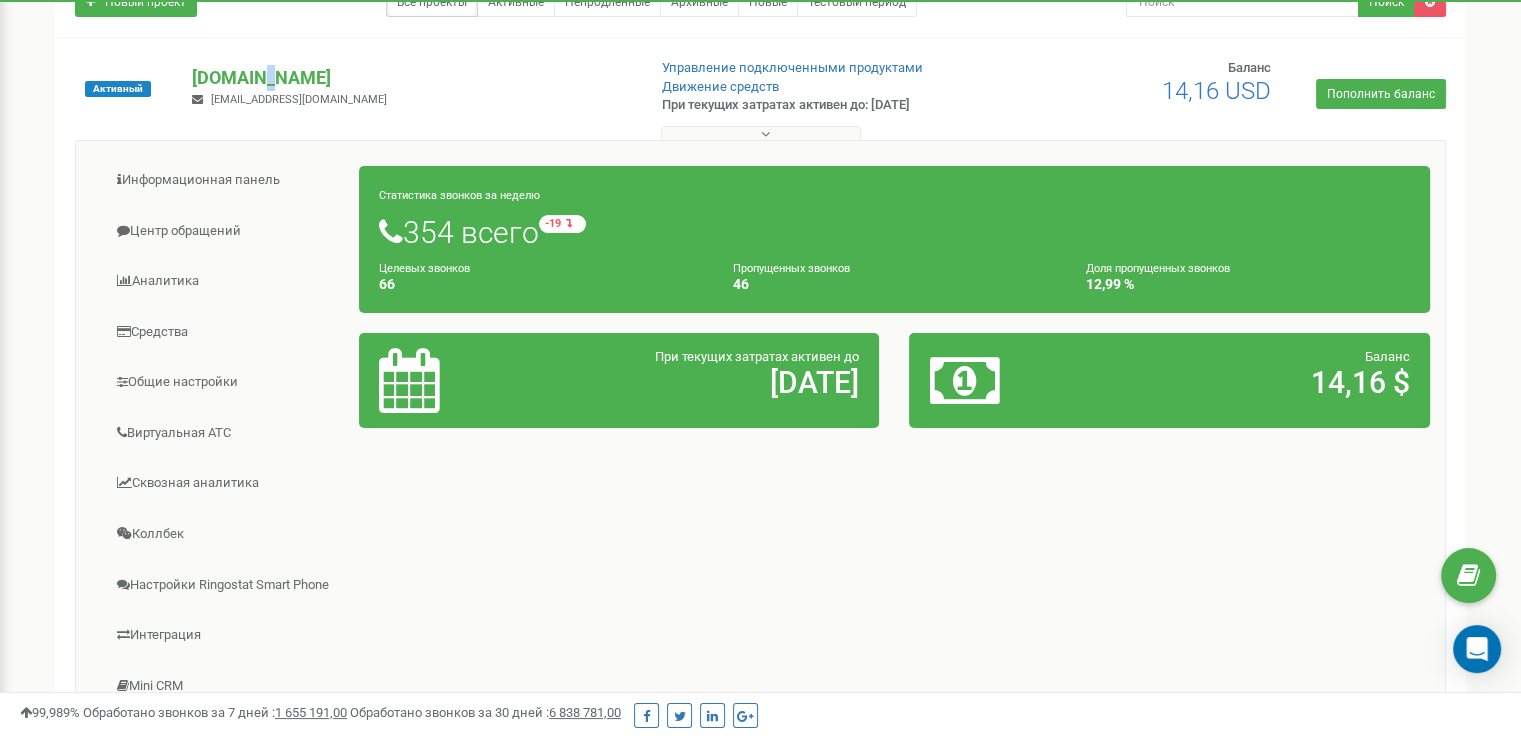 scroll, scrollTop: 200, scrollLeft: 0, axis: vertical 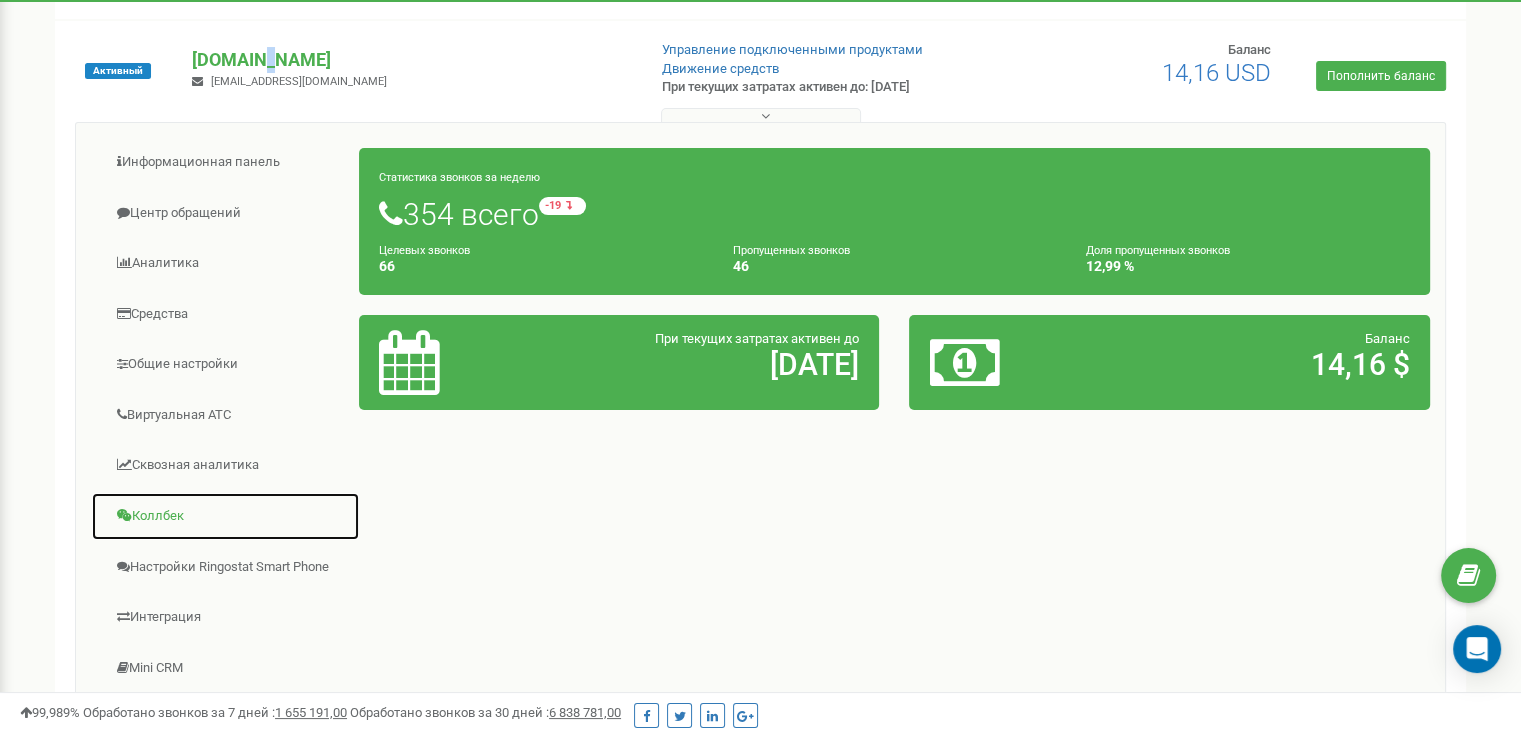click on "Коллбек" at bounding box center [225, 516] 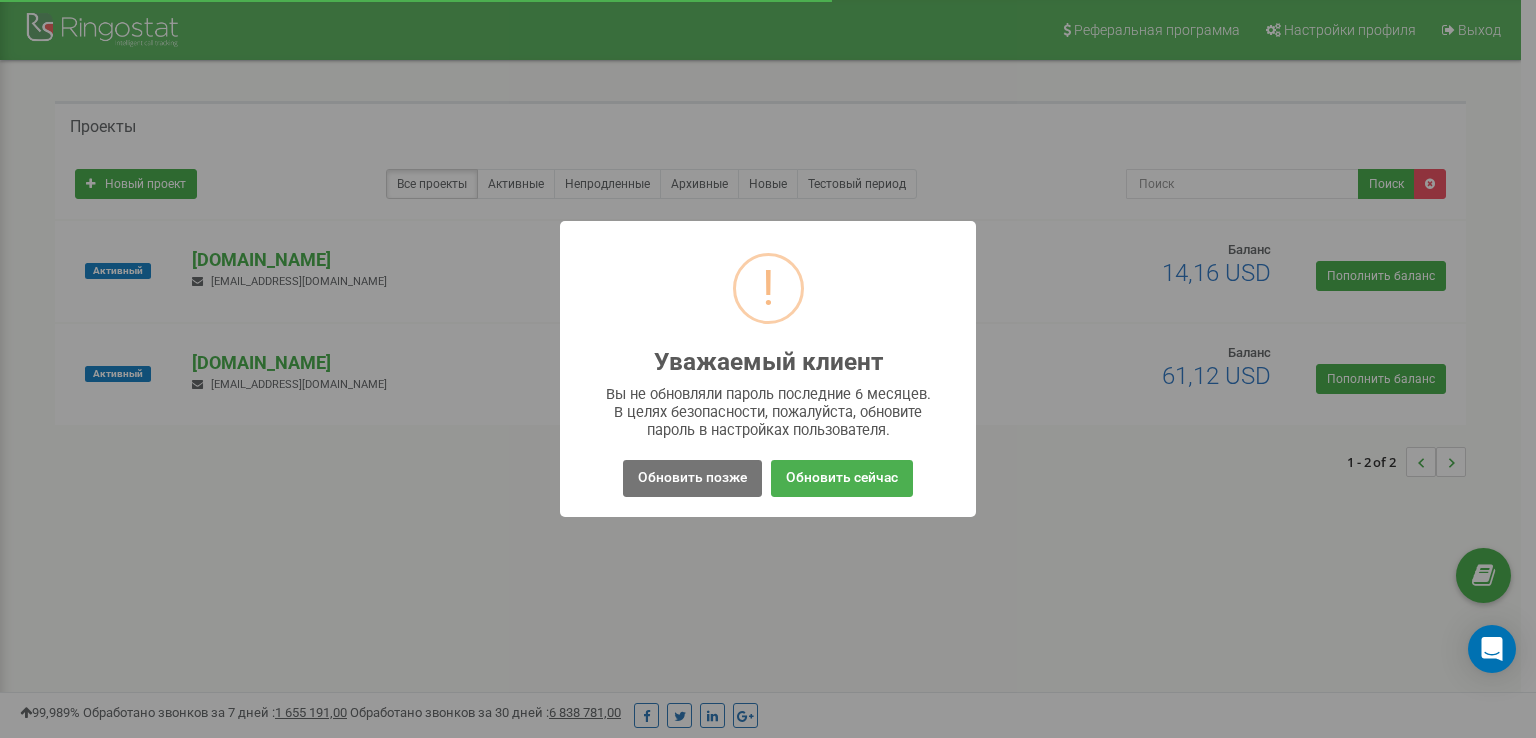 scroll, scrollTop: 200, scrollLeft: 0, axis: vertical 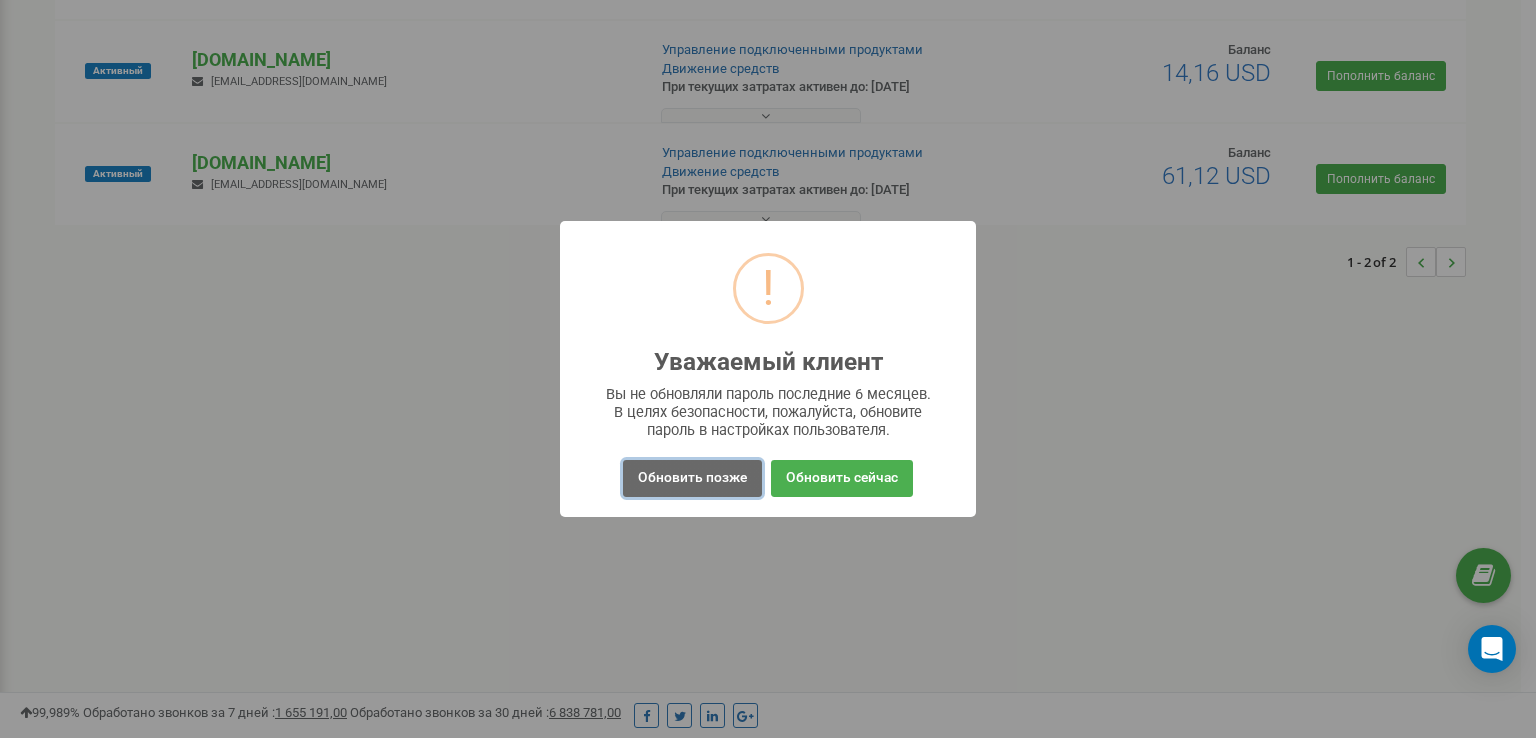 click on "Обновить позже" at bounding box center [692, 478] 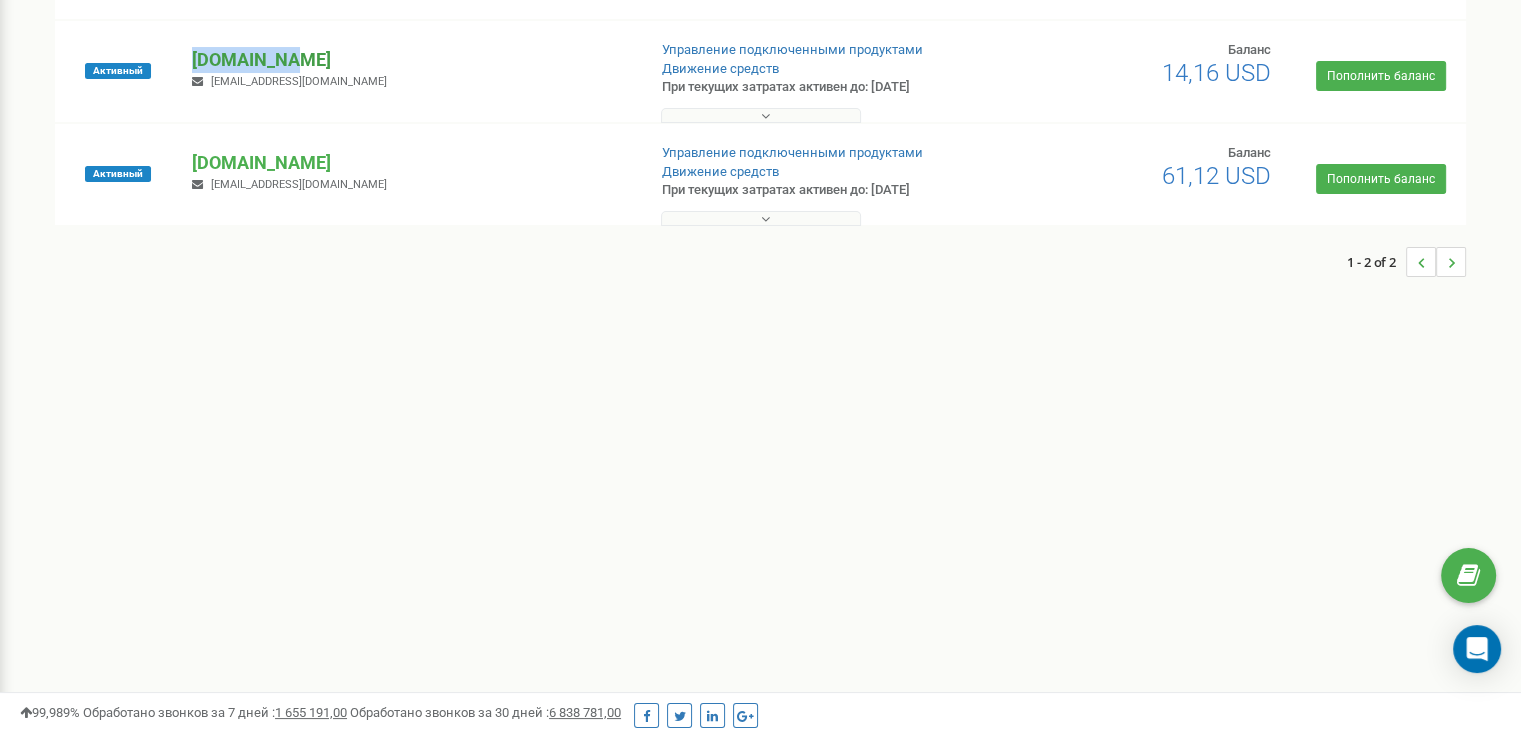 drag, startPoint x: 324, startPoint y: 61, endPoint x: 211, endPoint y: 45, distance: 114.12712 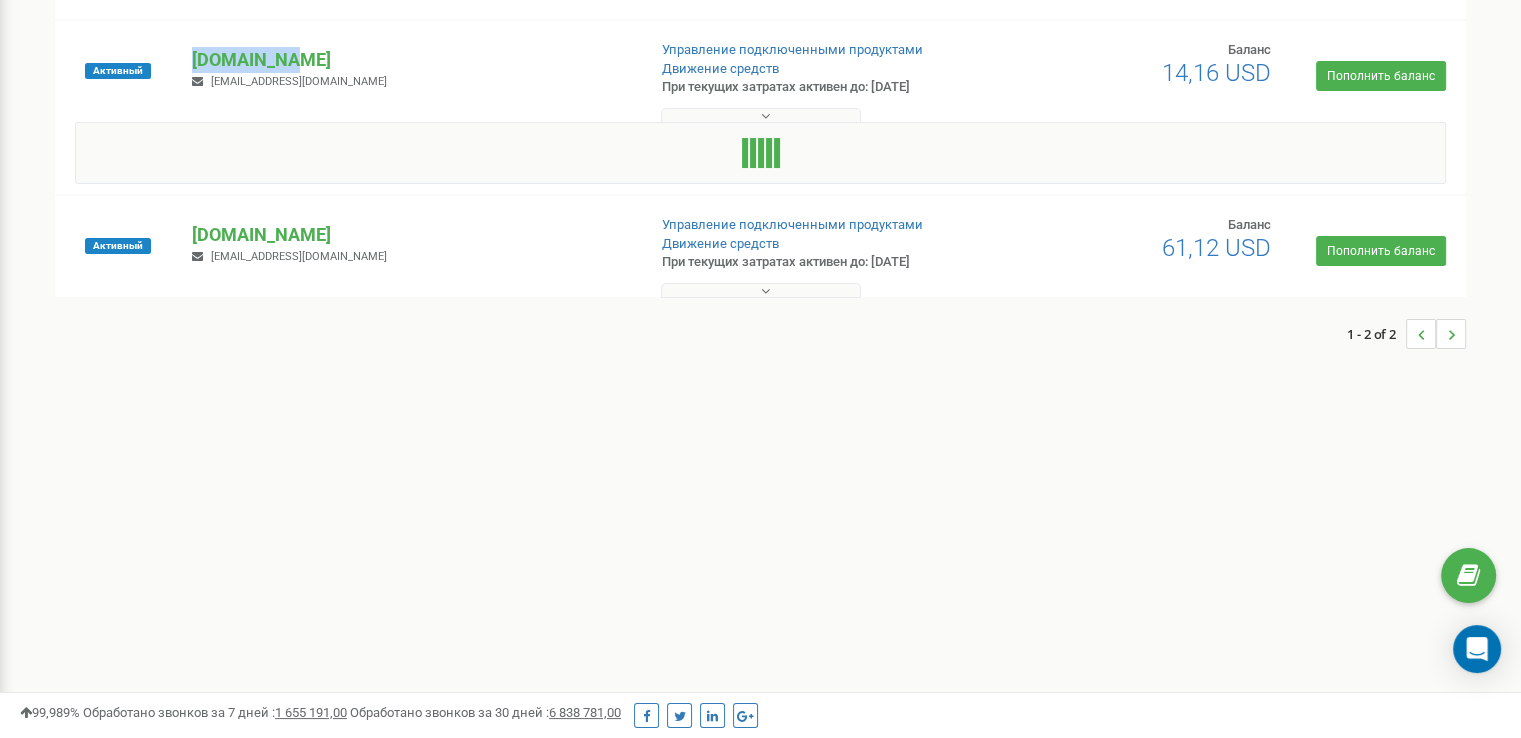 copy on "[DOMAIN_NAME]" 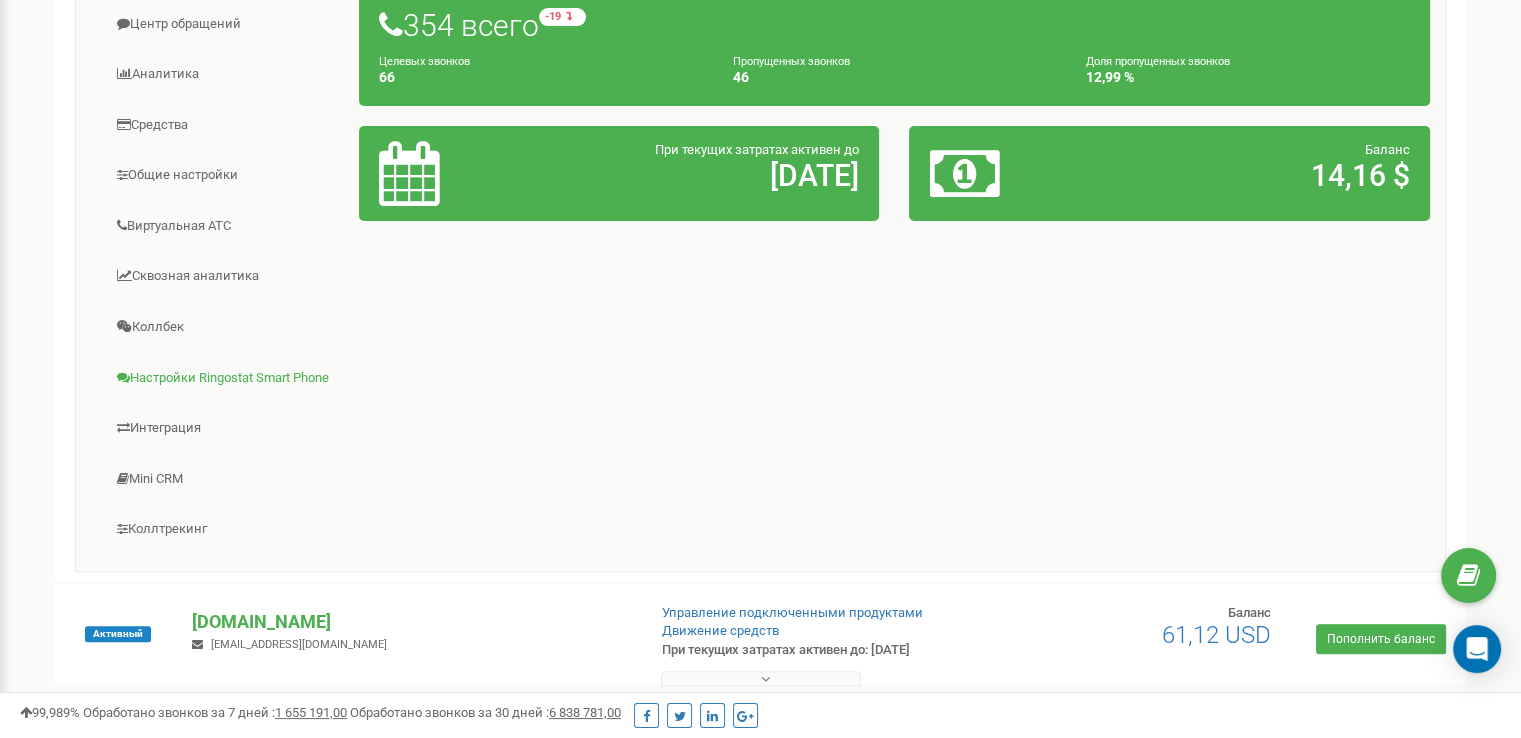 scroll, scrollTop: 400, scrollLeft: 0, axis: vertical 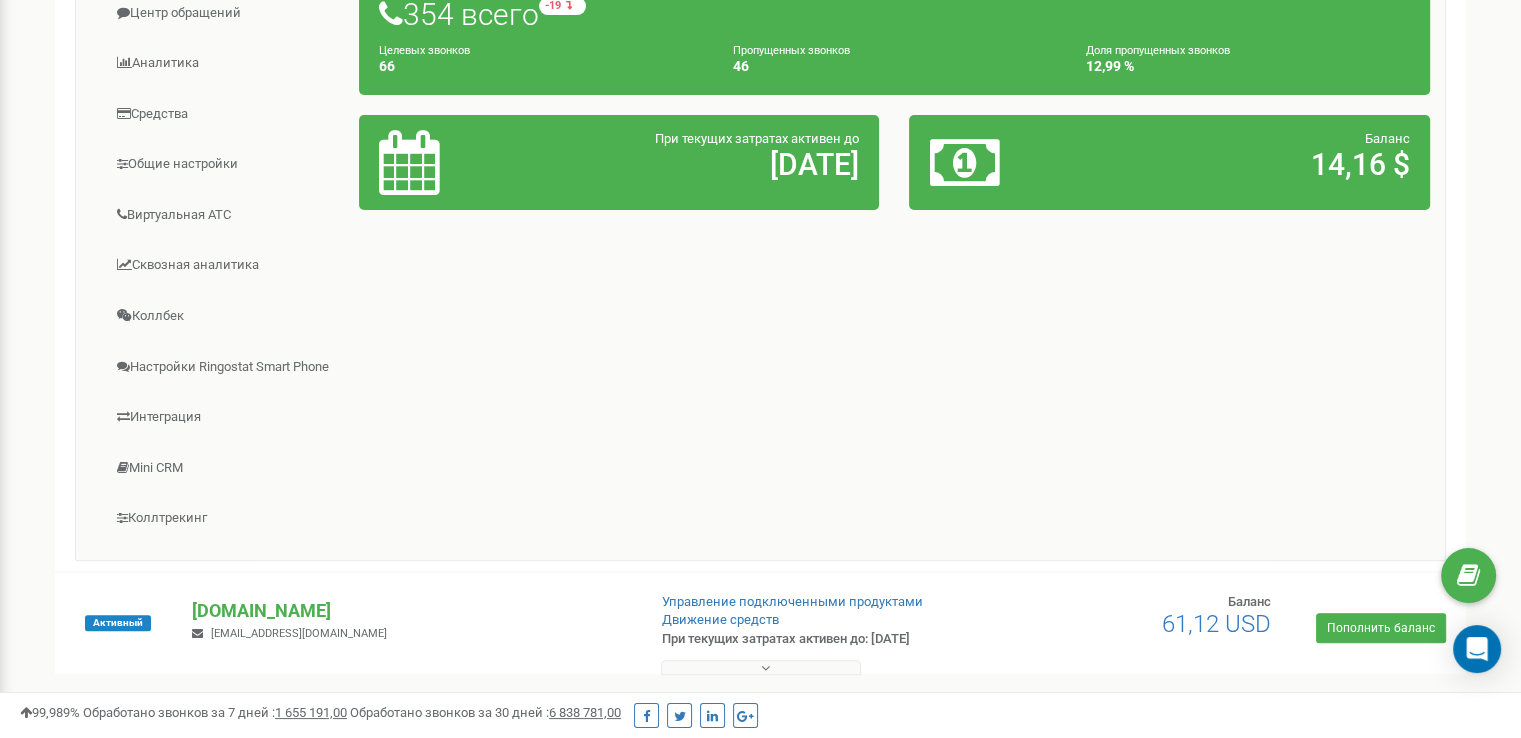 click on "Информационная панель
Центр обращений
Аналитика
Средства" at bounding box center (760, 241) 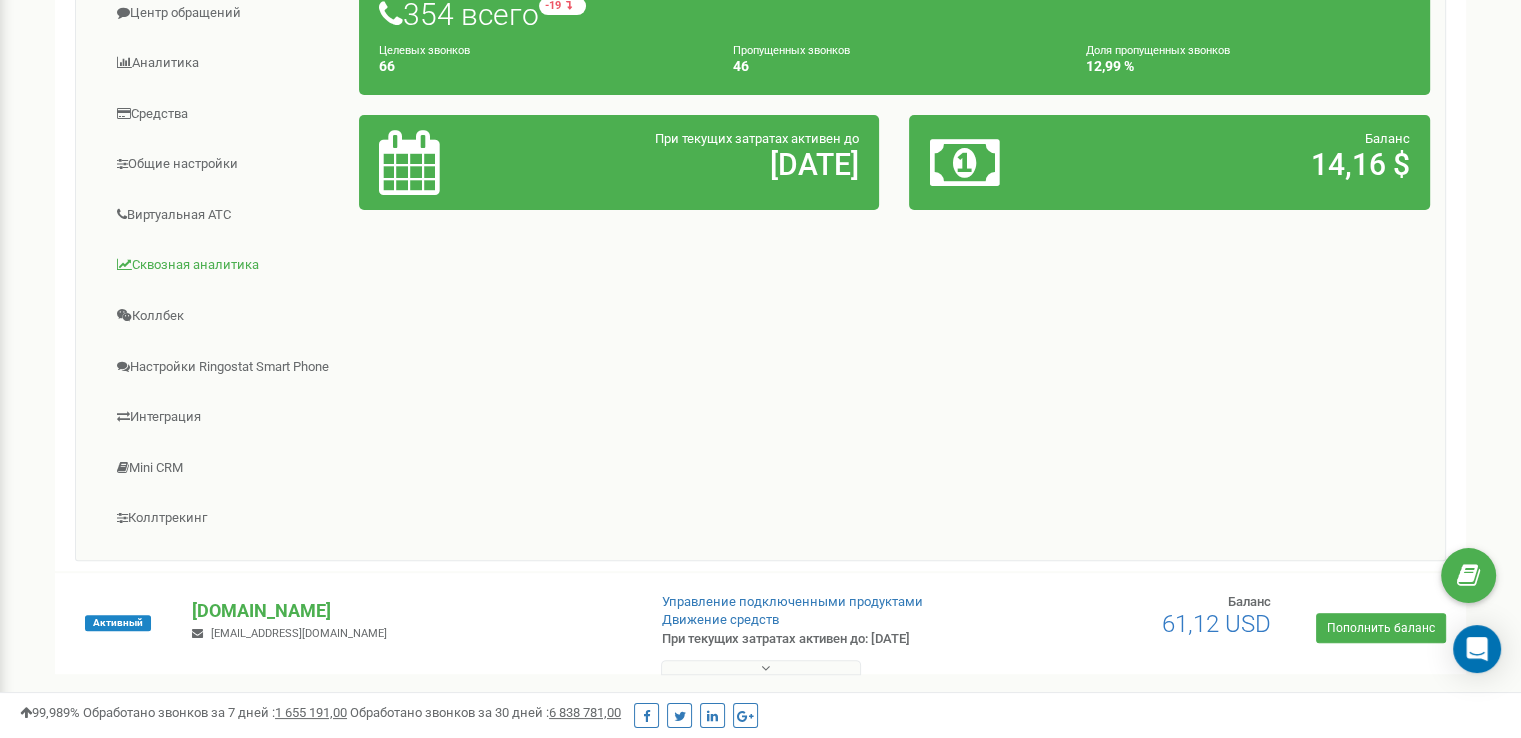 scroll, scrollTop: 300, scrollLeft: 0, axis: vertical 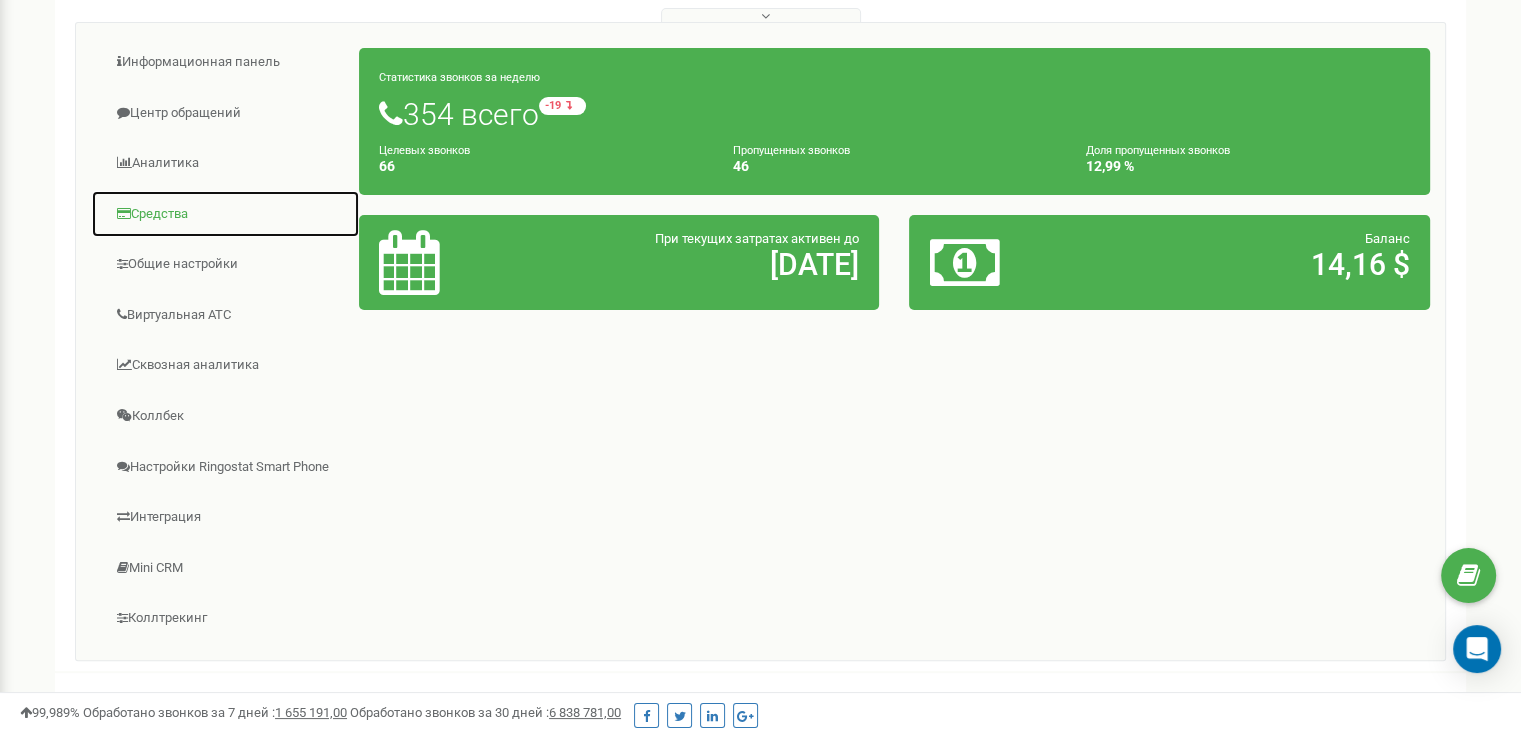 click on "Средства" at bounding box center (225, 214) 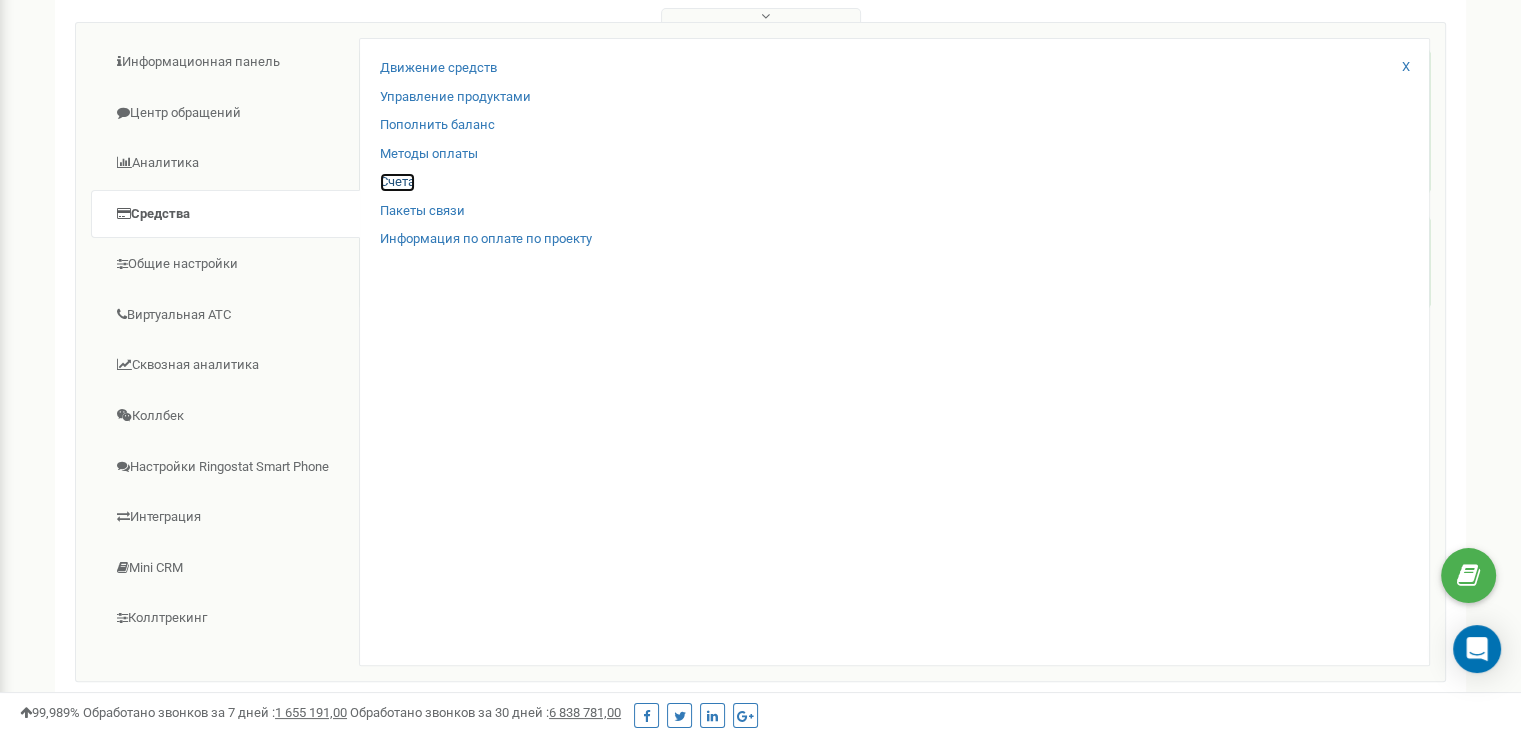 click on "Счета" at bounding box center [397, 182] 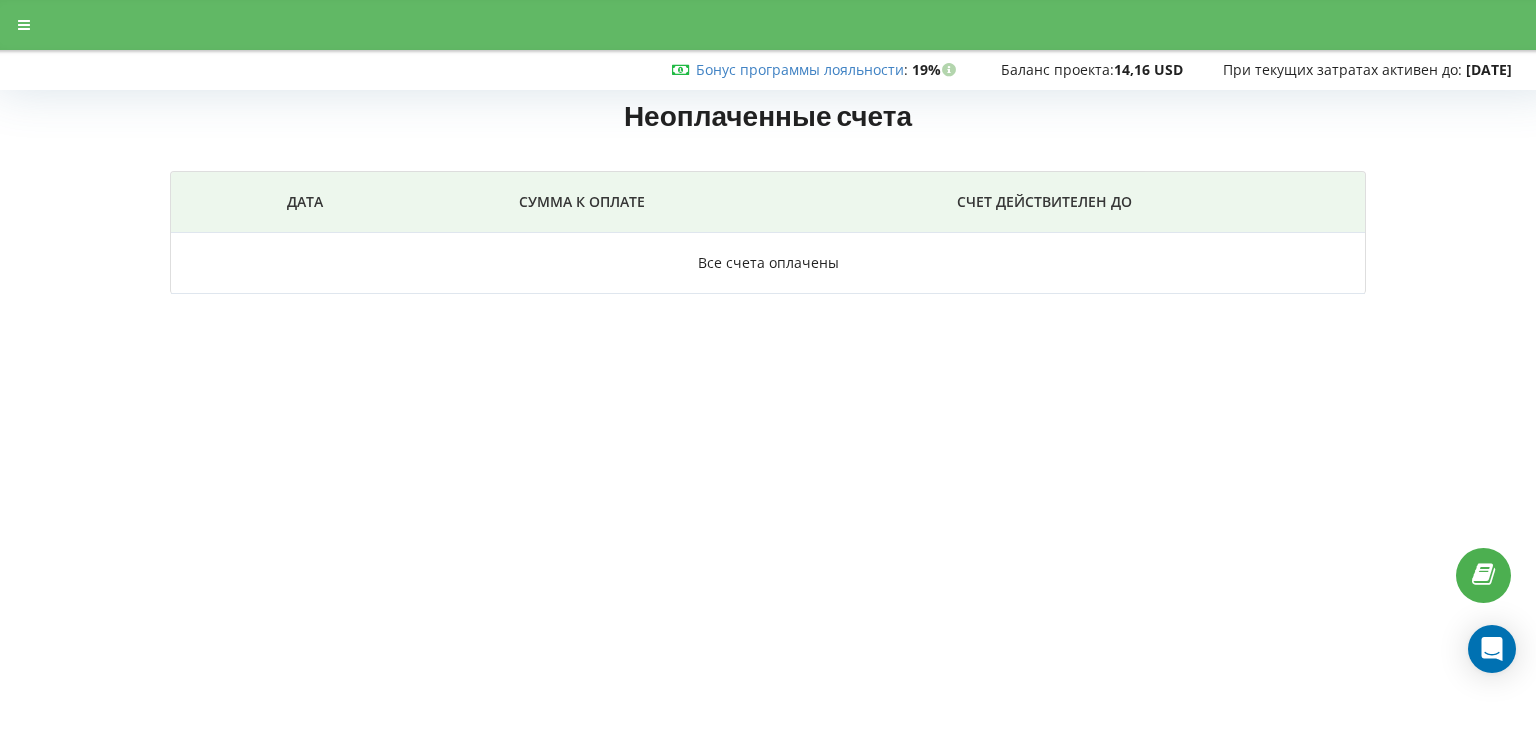 scroll, scrollTop: 0, scrollLeft: 0, axis: both 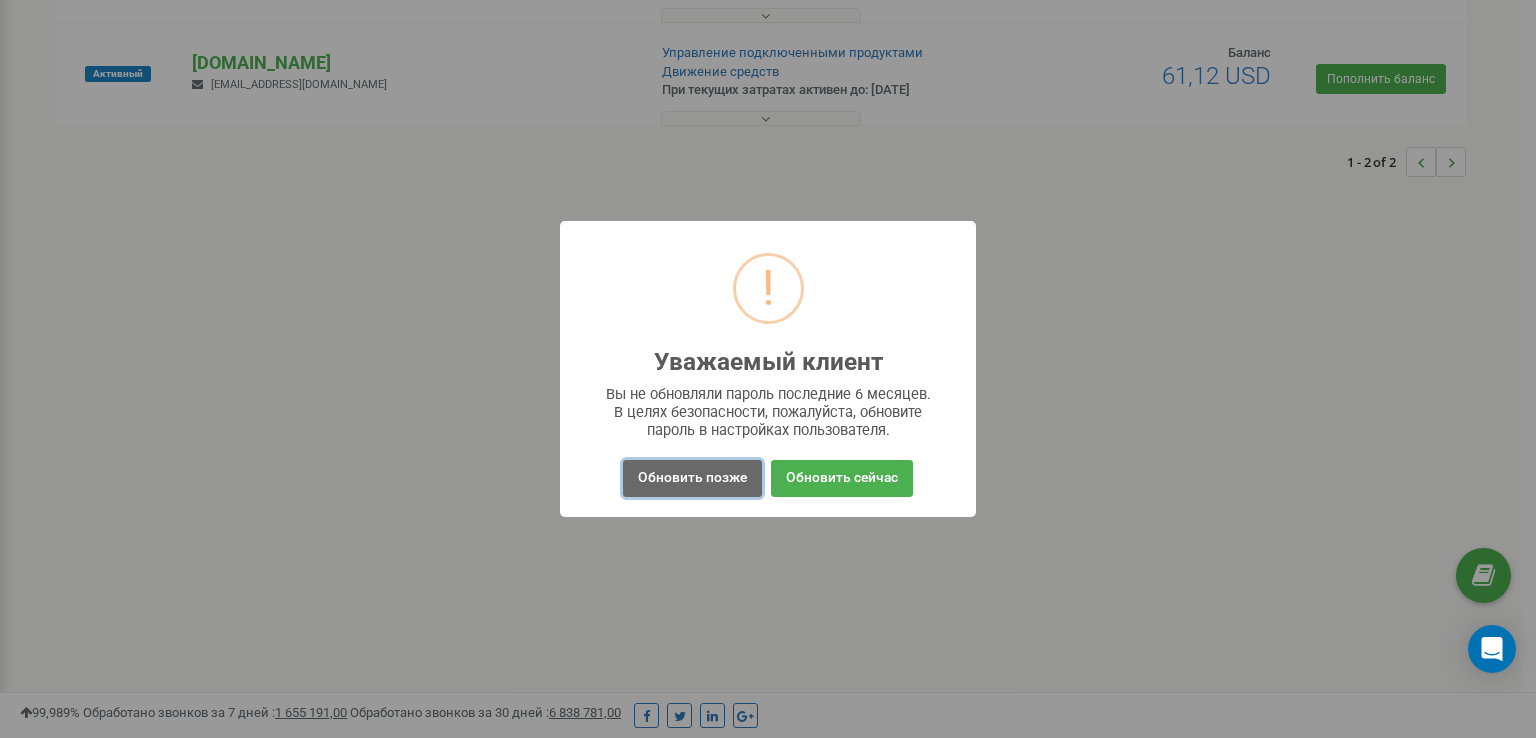 click on "Обновить позже" at bounding box center (692, 478) 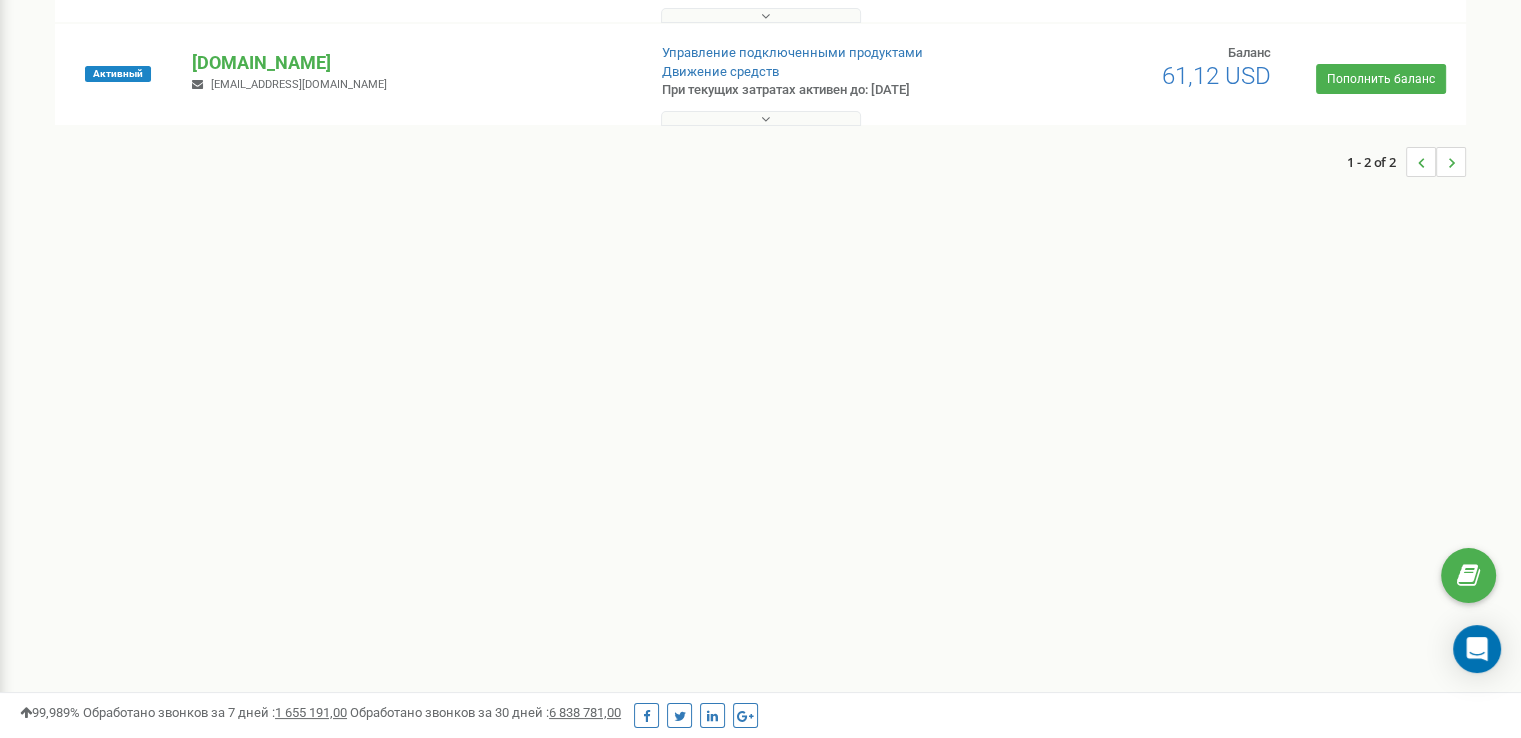 scroll, scrollTop: 0, scrollLeft: 0, axis: both 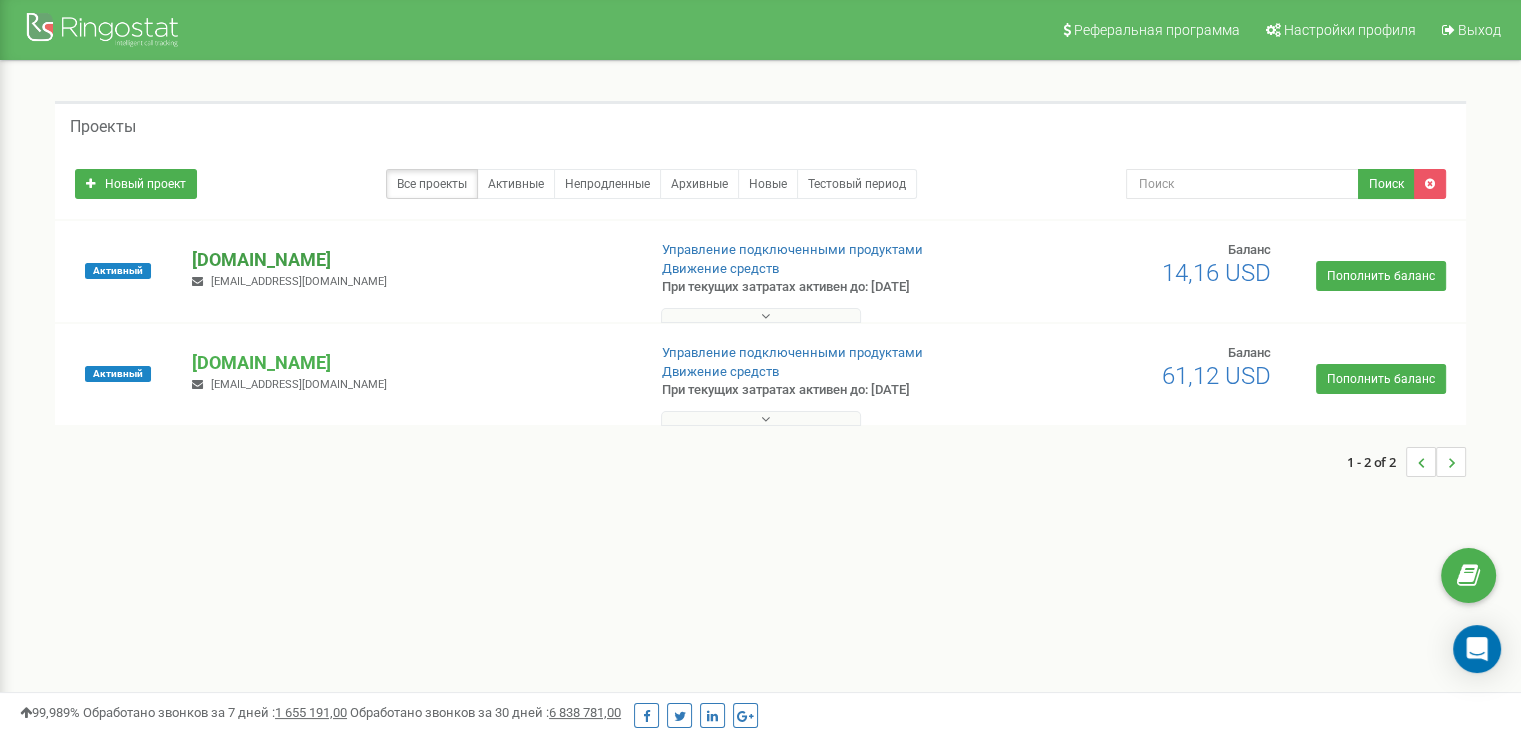 click on "[DOMAIN_NAME]" at bounding box center [410, 260] 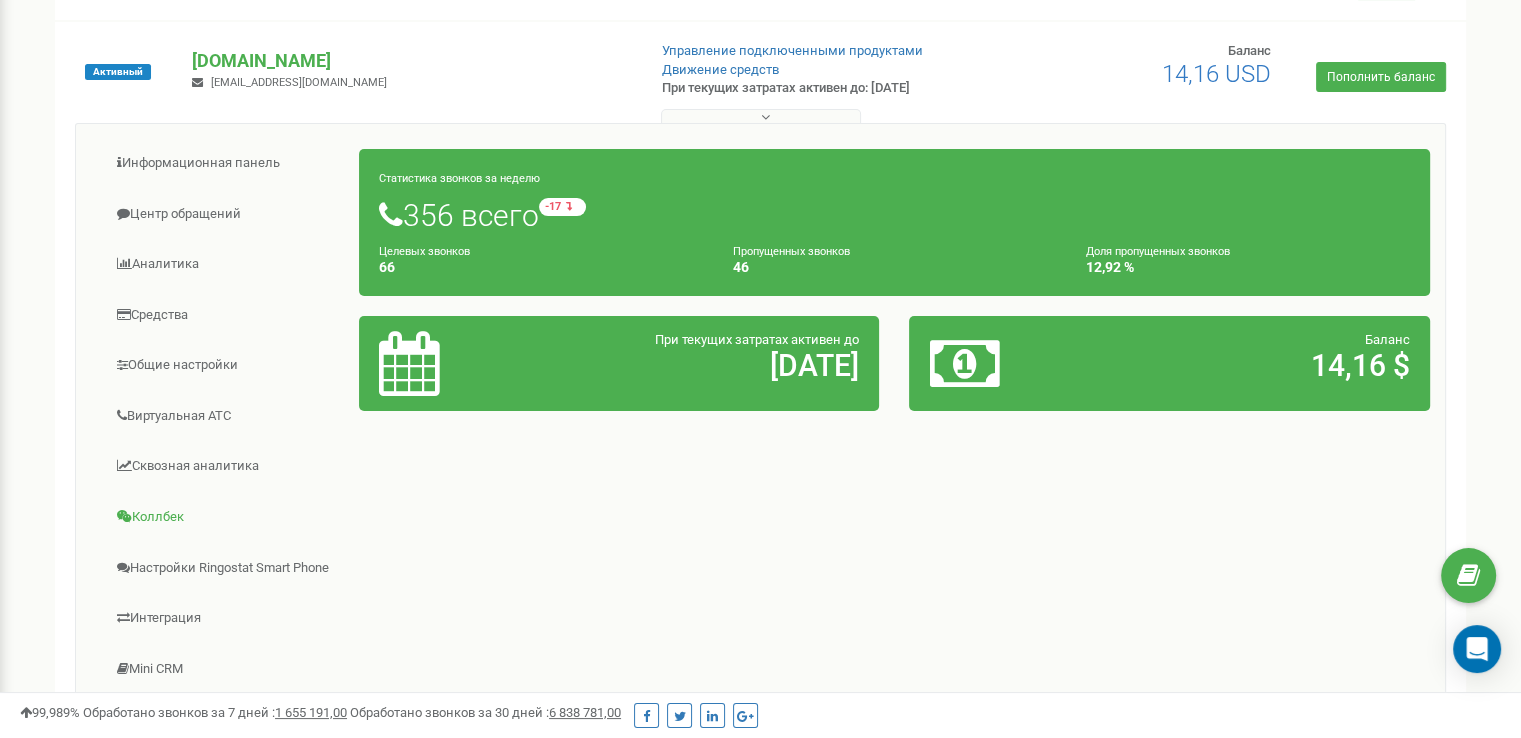 scroll, scrollTop: 200, scrollLeft: 0, axis: vertical 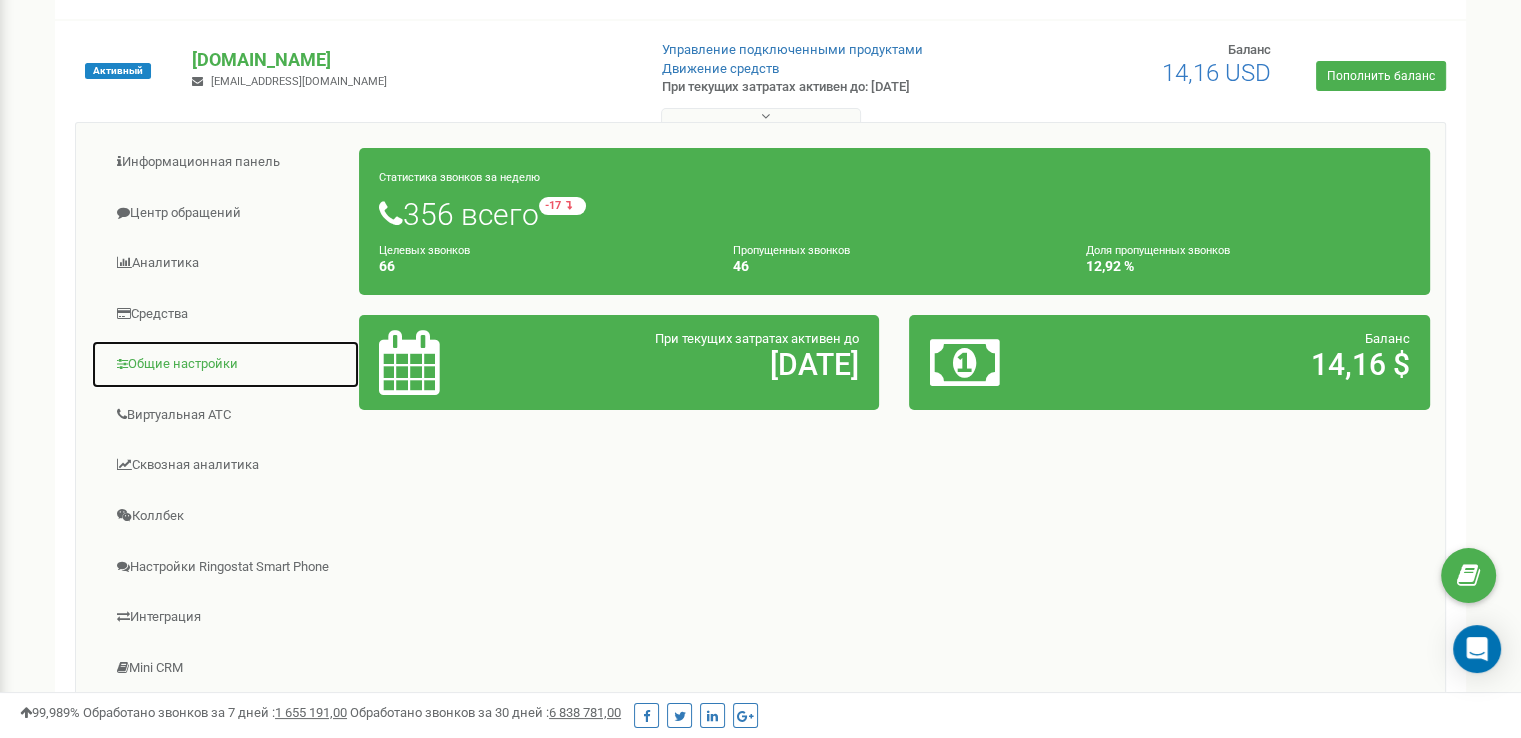 click on "Общие настройки" at bounding box center (225, 364) 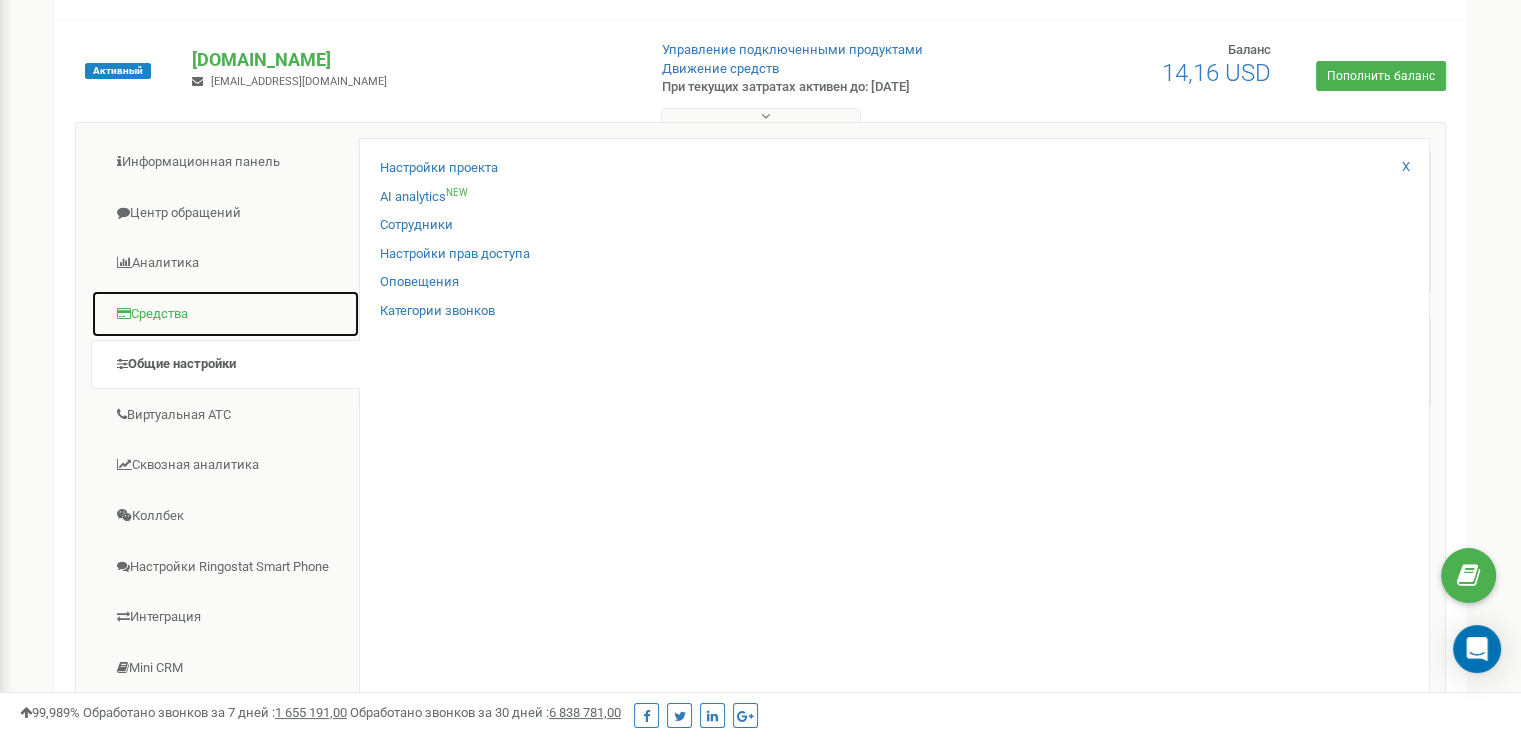 click on "Средства" at bounding box center (225, 314) 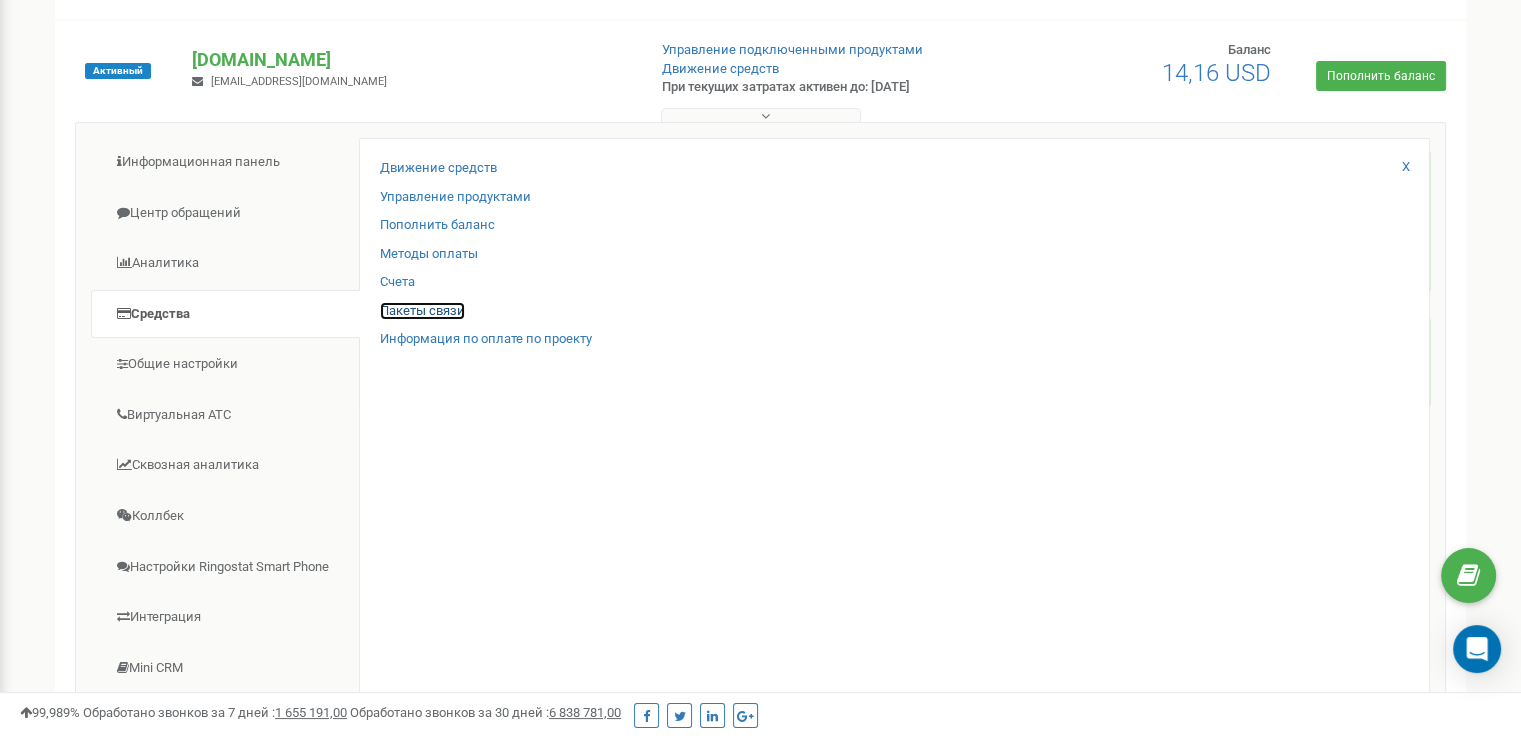 click on "Пакеты связи" at bounding box center (422, 311) 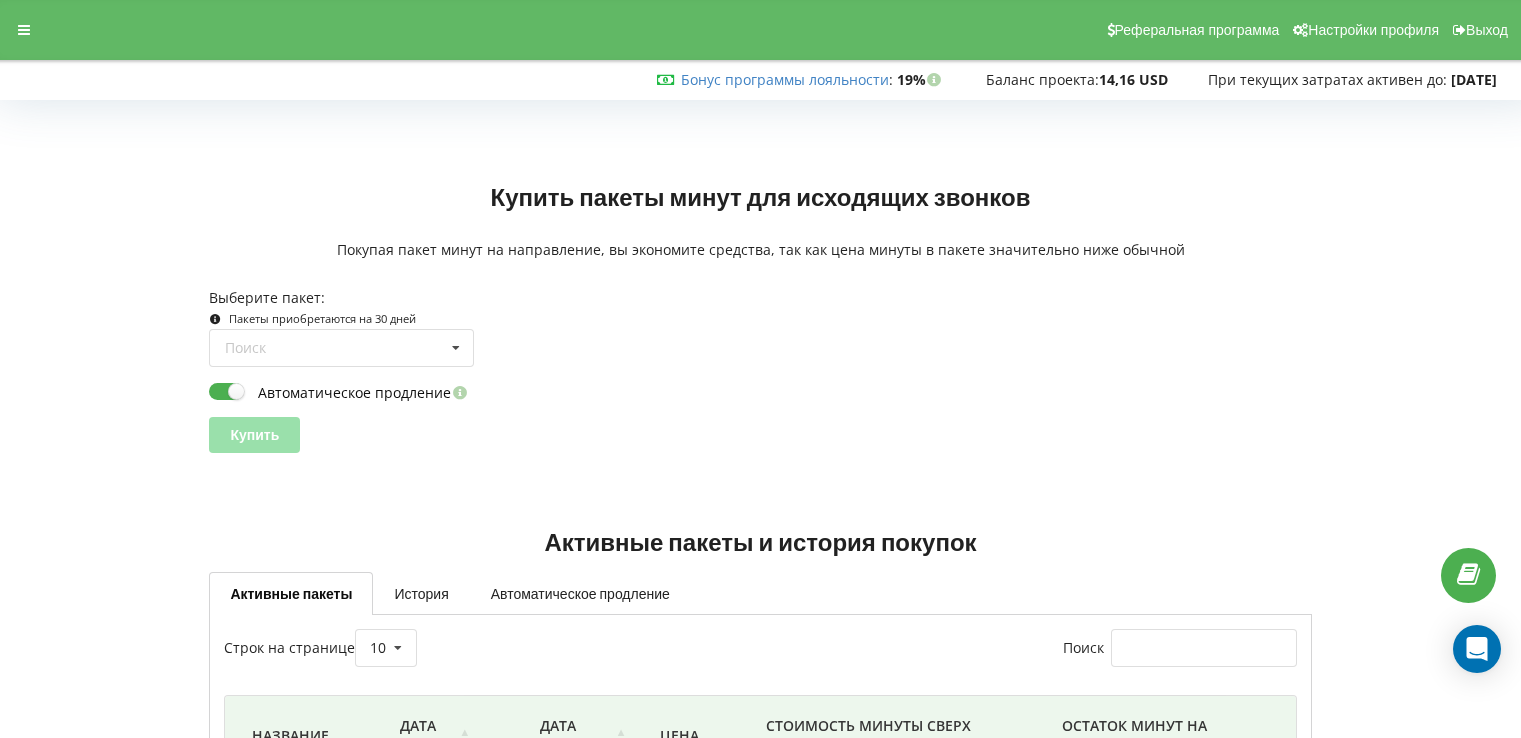 scroll, scrollTop: 0, scrollLeft: 0, axis: both 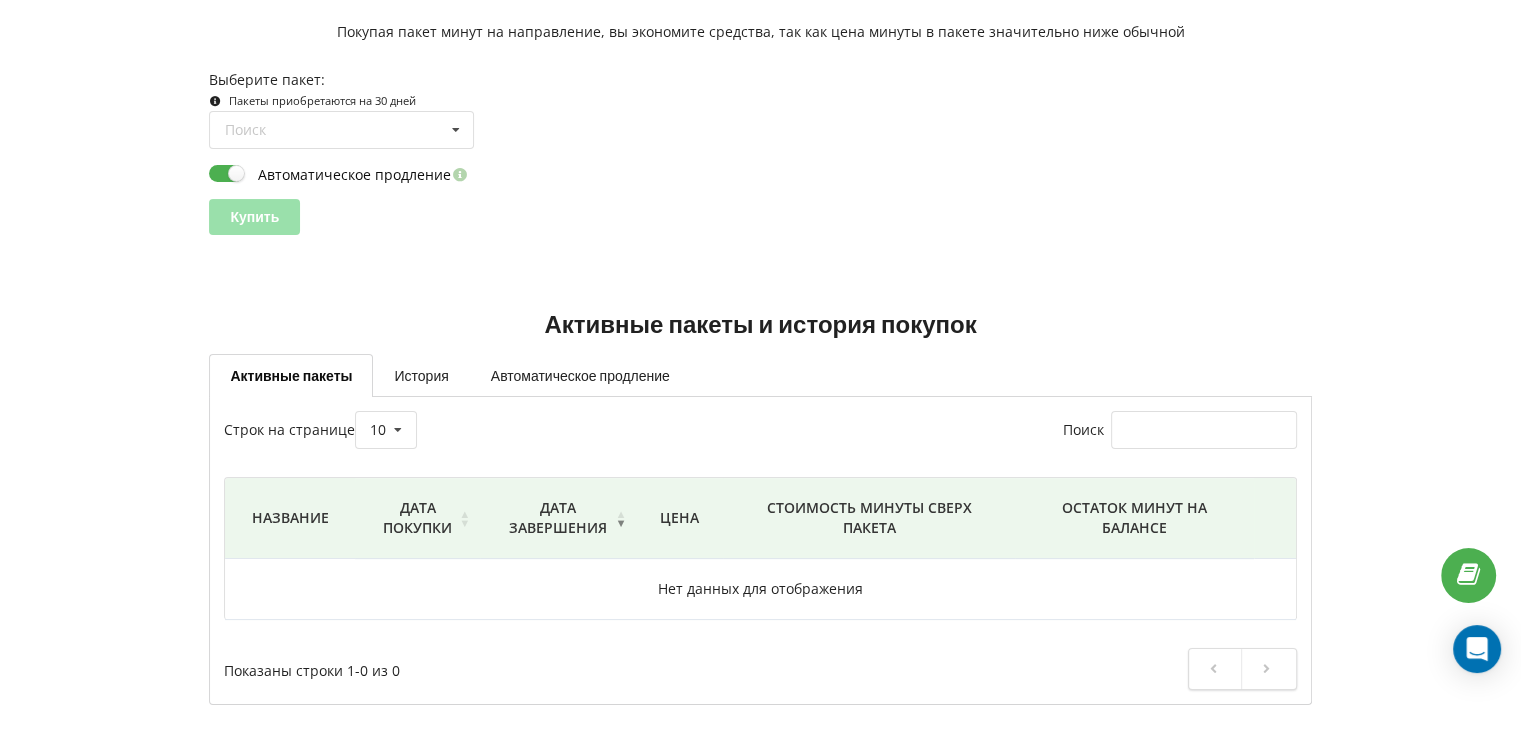 click at bounding box center (1269, 669) 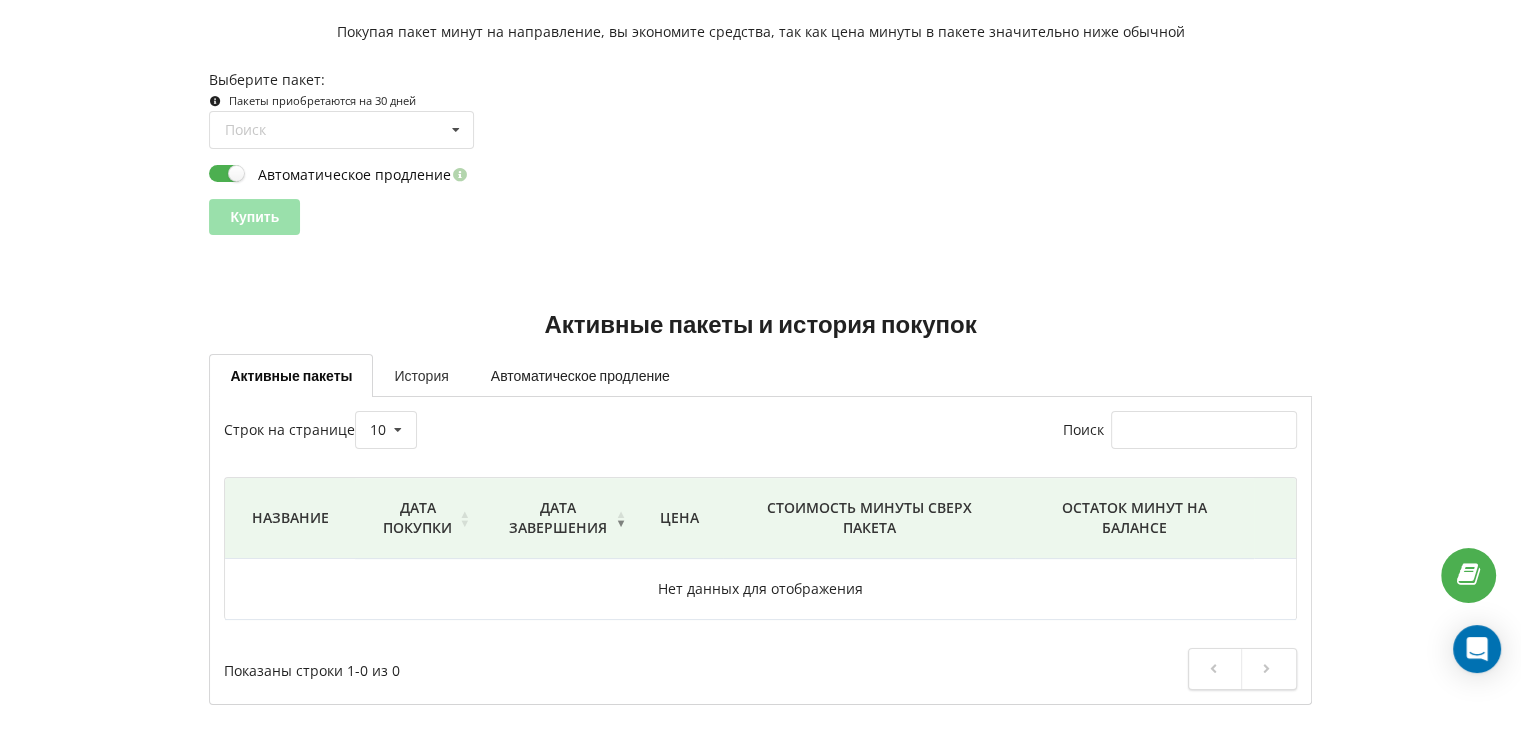 click on "История" at bounding box center [421, 375] 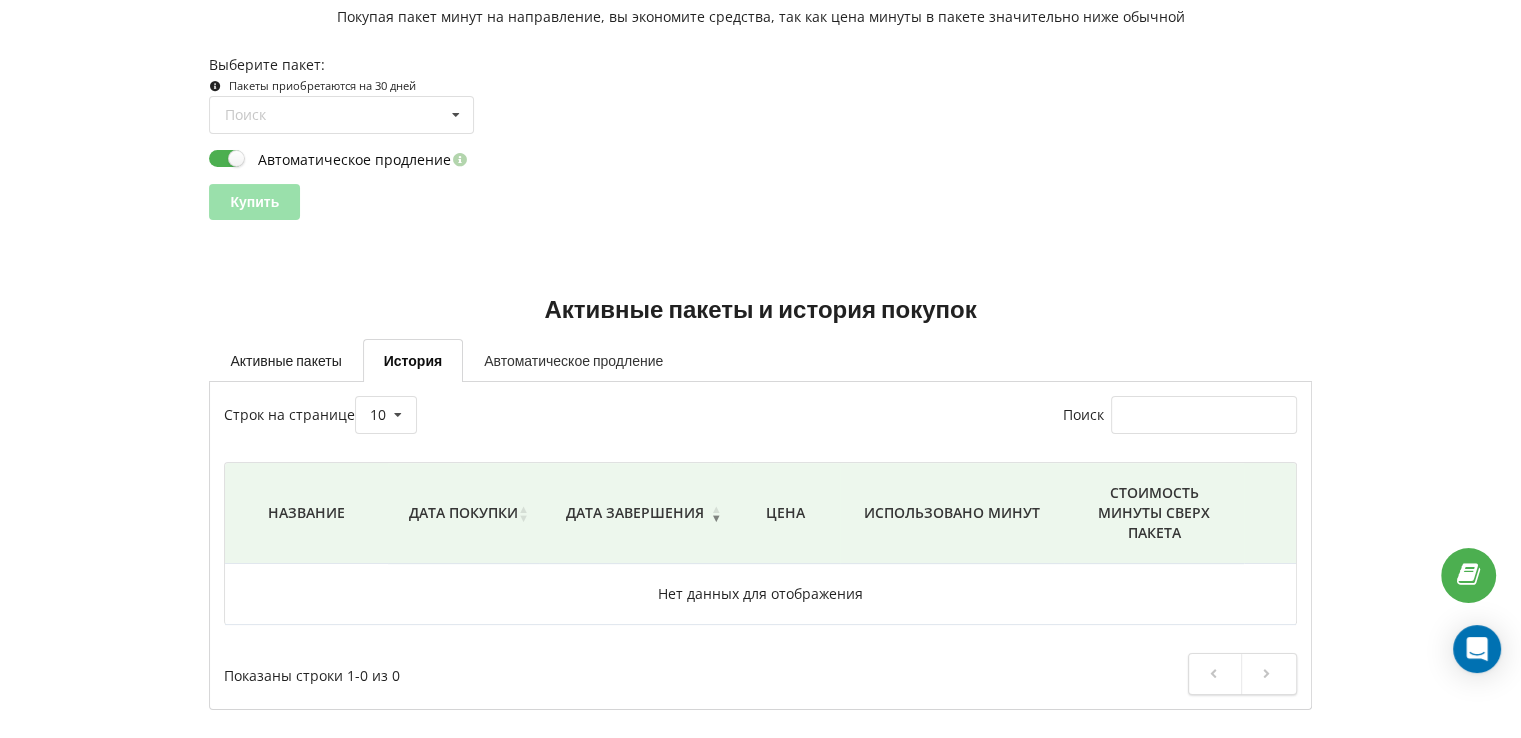 scroll, scrollTop: 238, scrollLeft: 0, axis: vertical 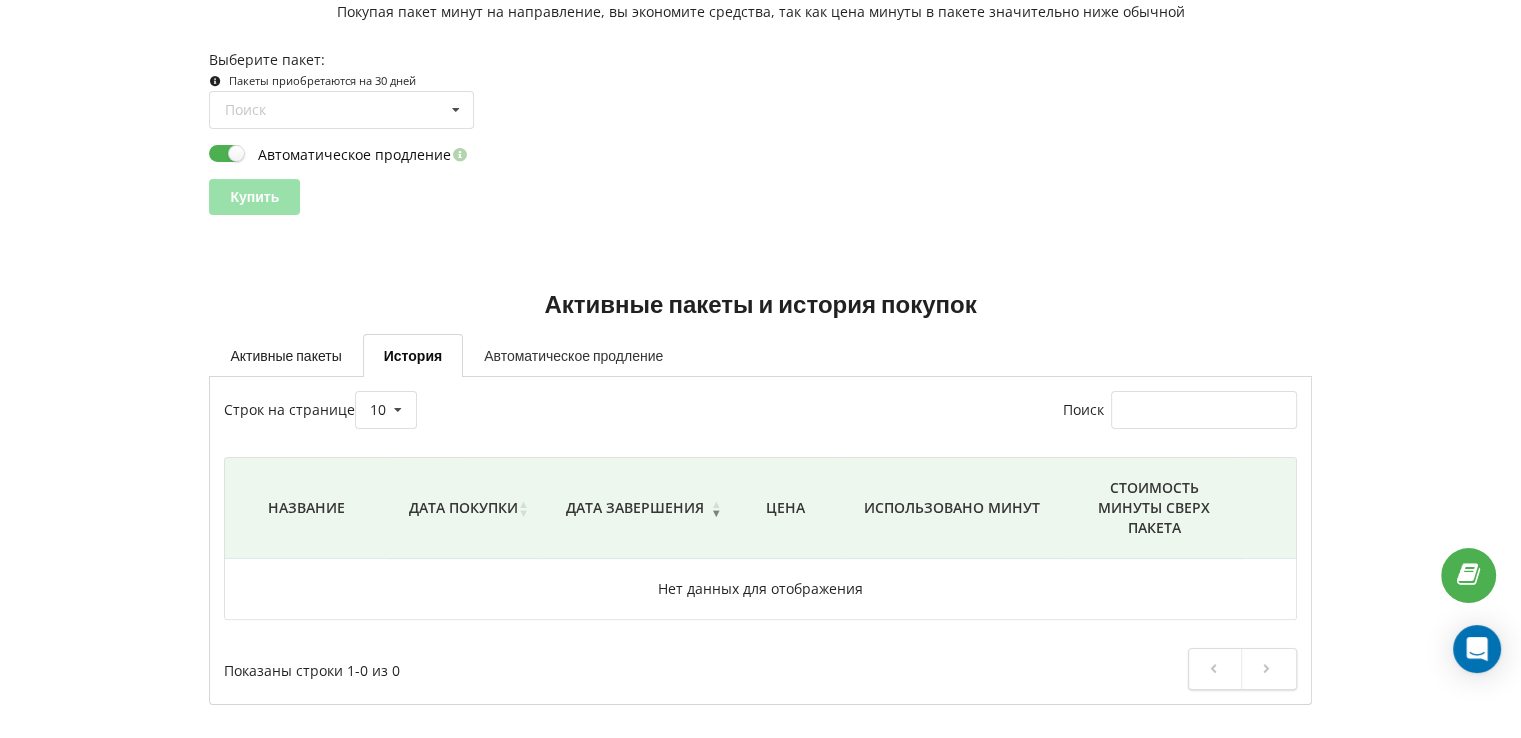 click on "Автоматическое продление" at bounding box center (573, 355) 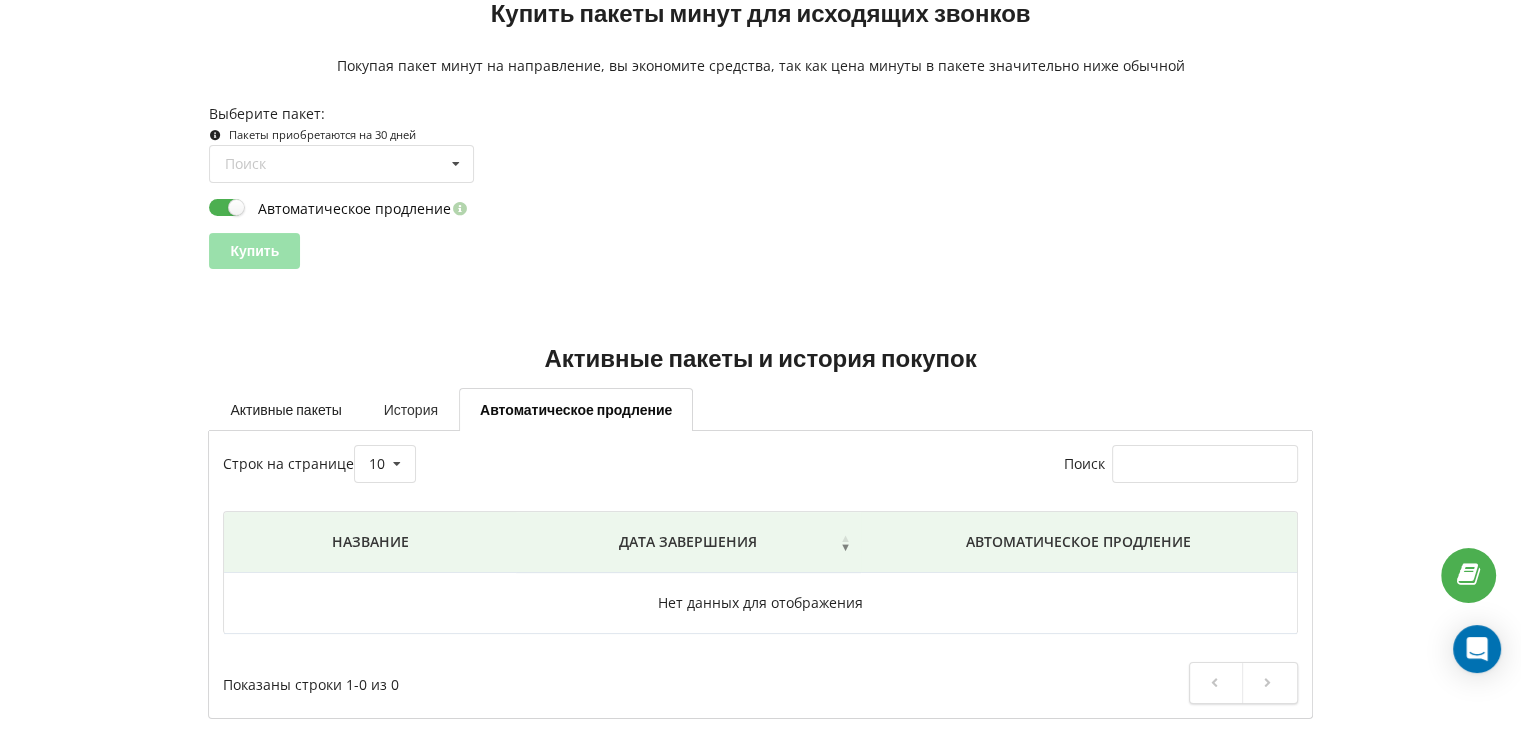 click on "История" at bounding box center (411, 409) 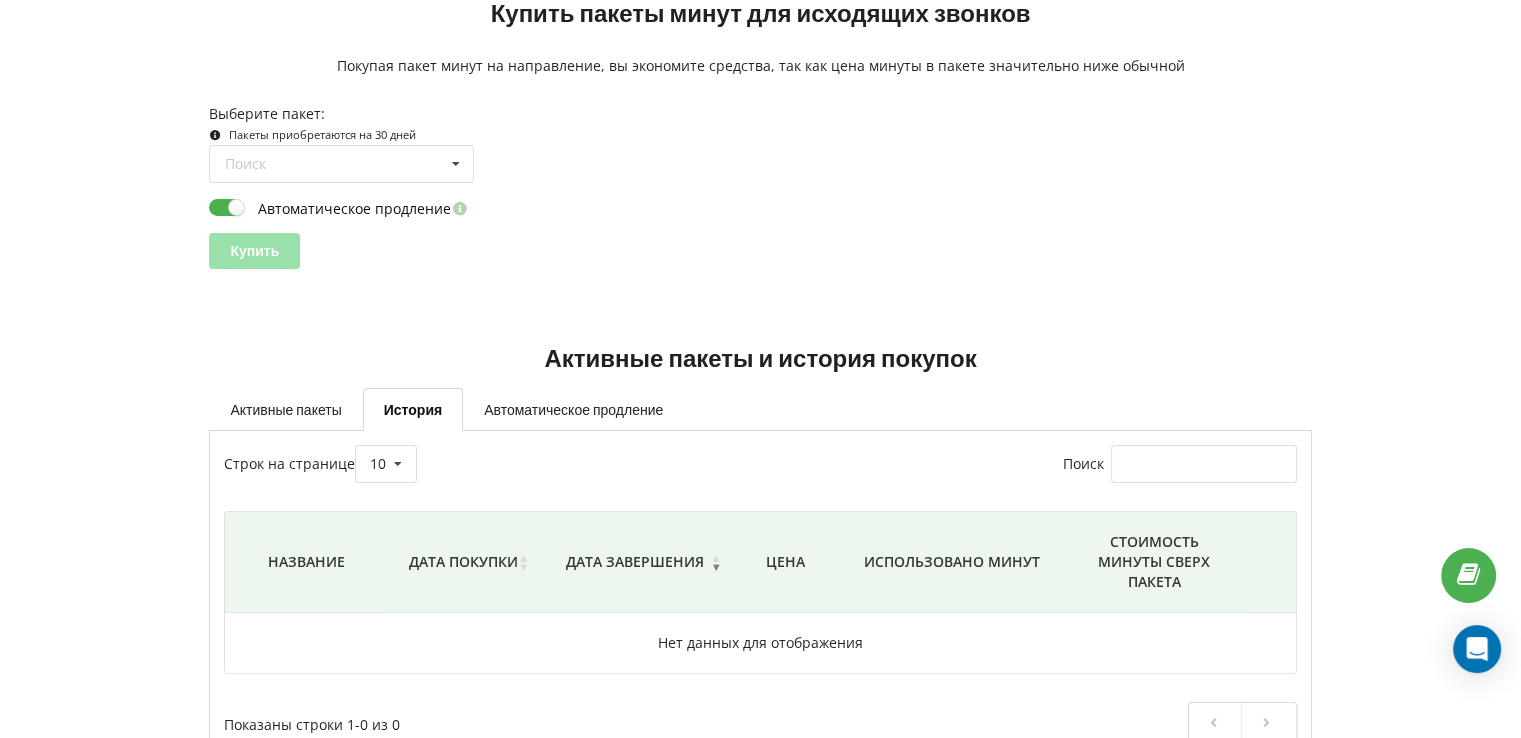 scroll, scrollTop: 238, scrollLeft: 0, axis: vertical 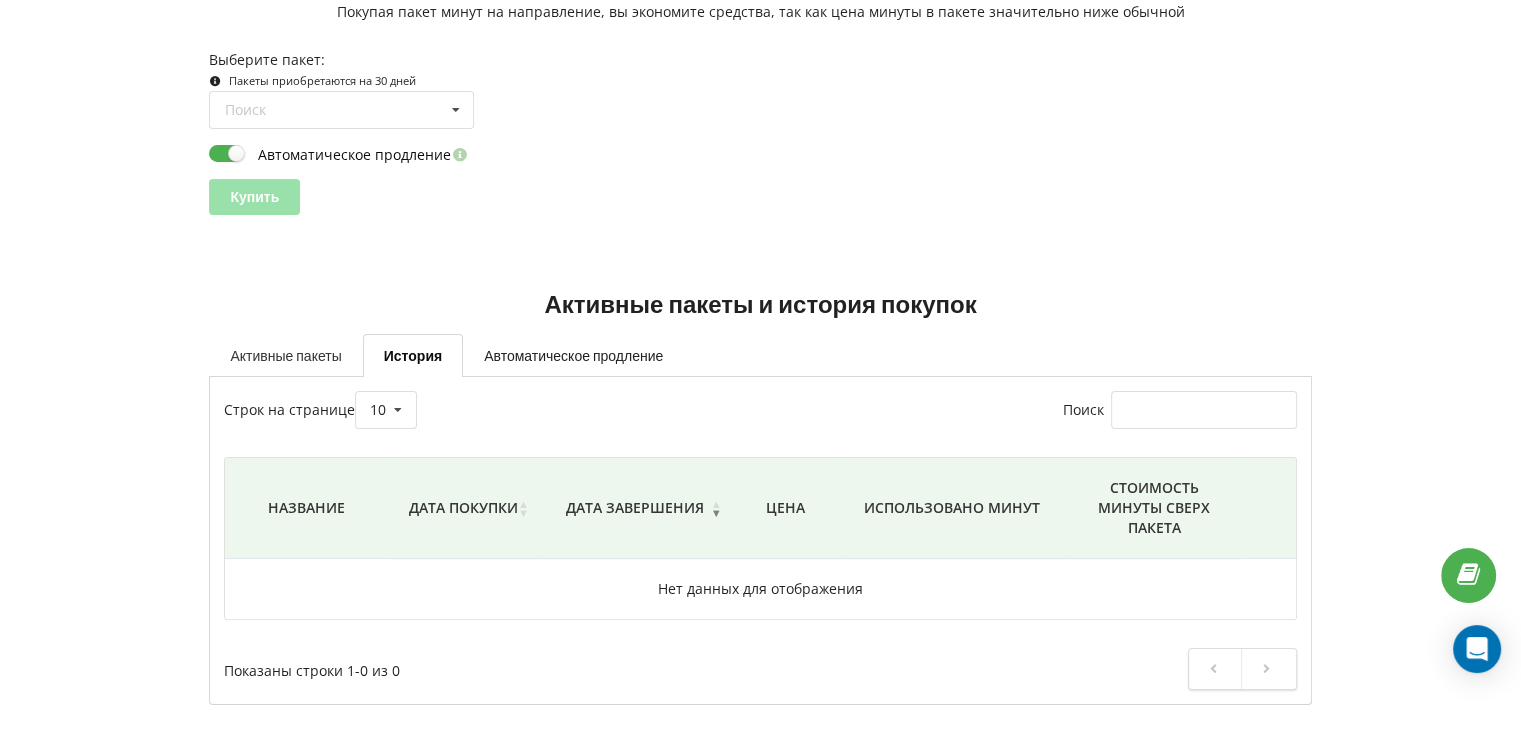 click on "Активные пакеты" at bounding box center [285, 355] 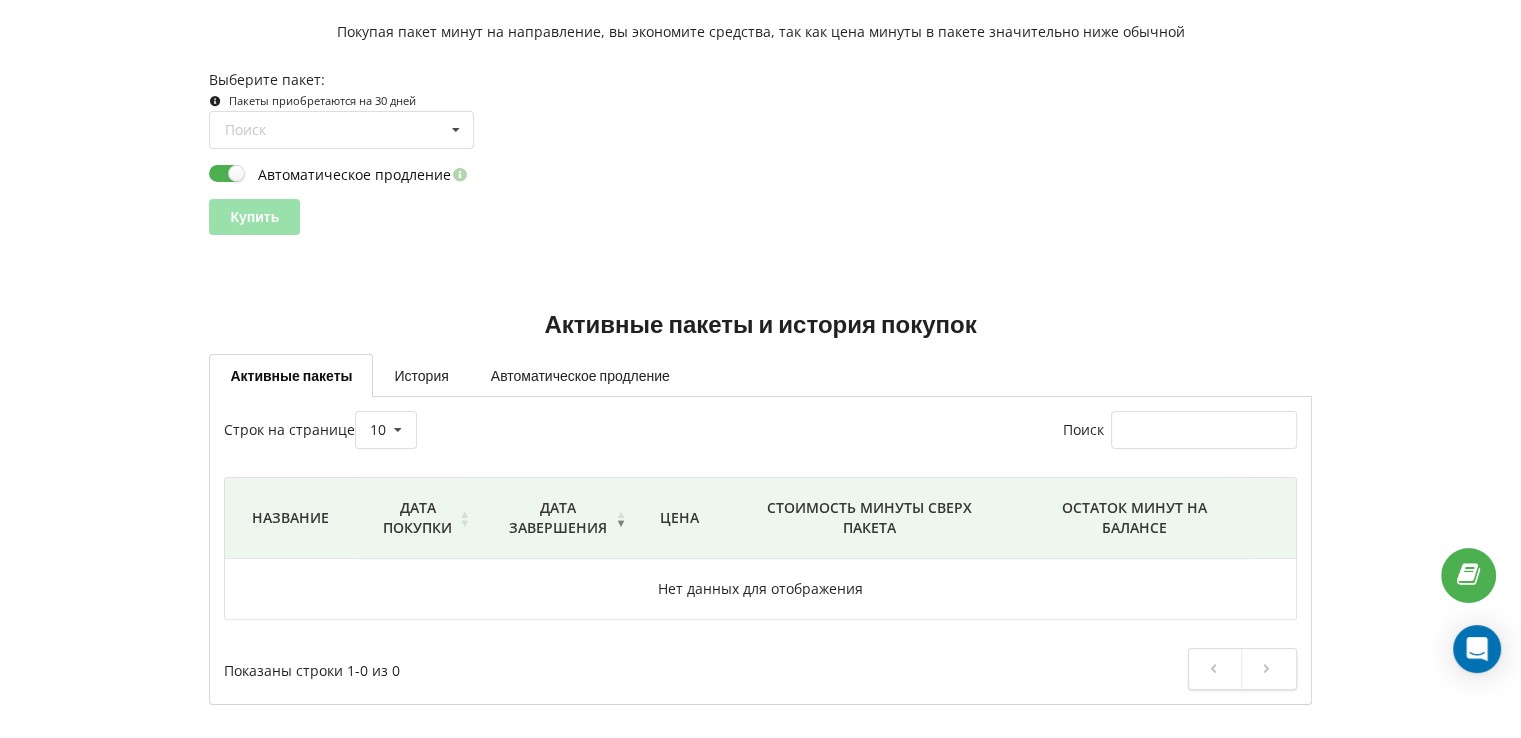 scroll, scrollTop: 118, scrollLeft: 0, axis: vertical 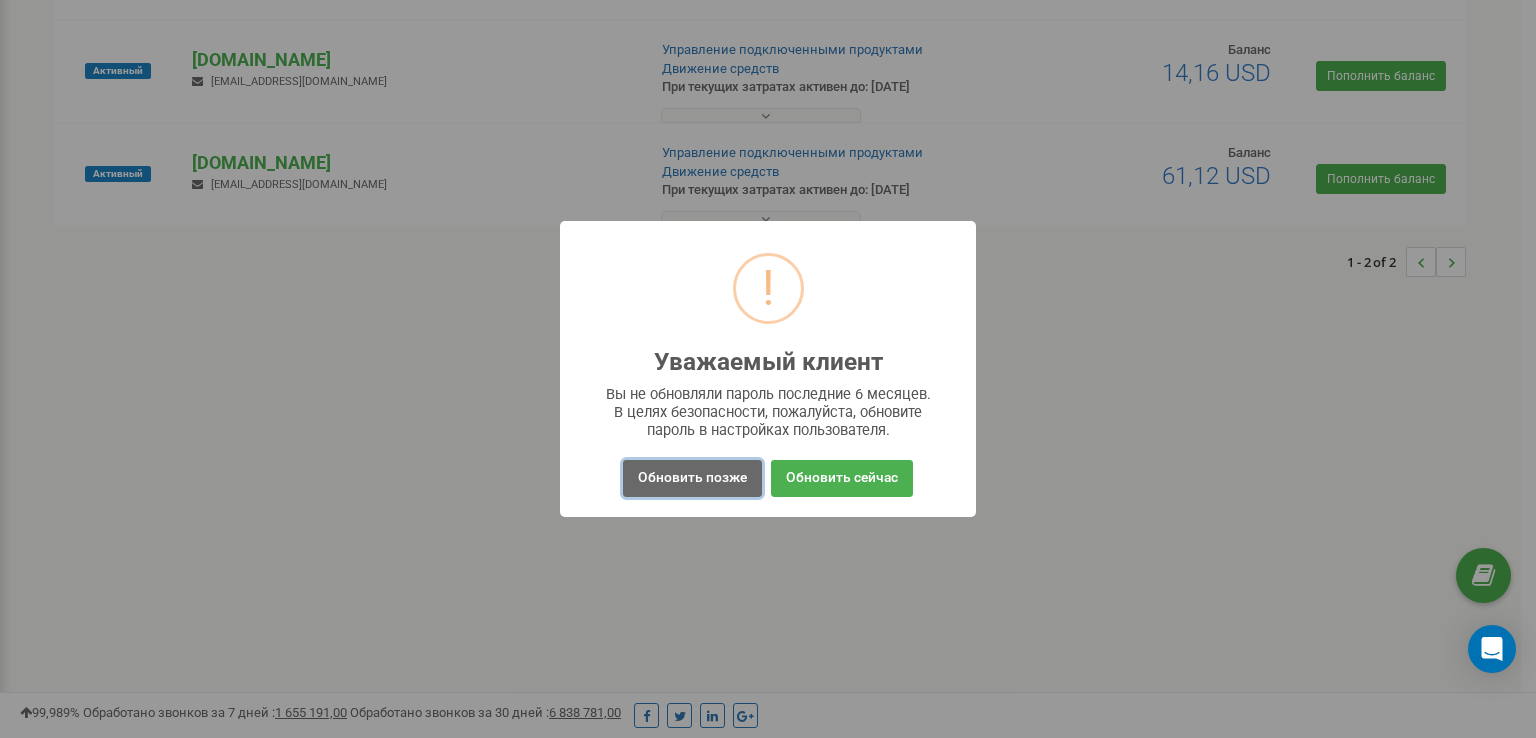 click on "Обновить позже" at bounding box center [692, 478] 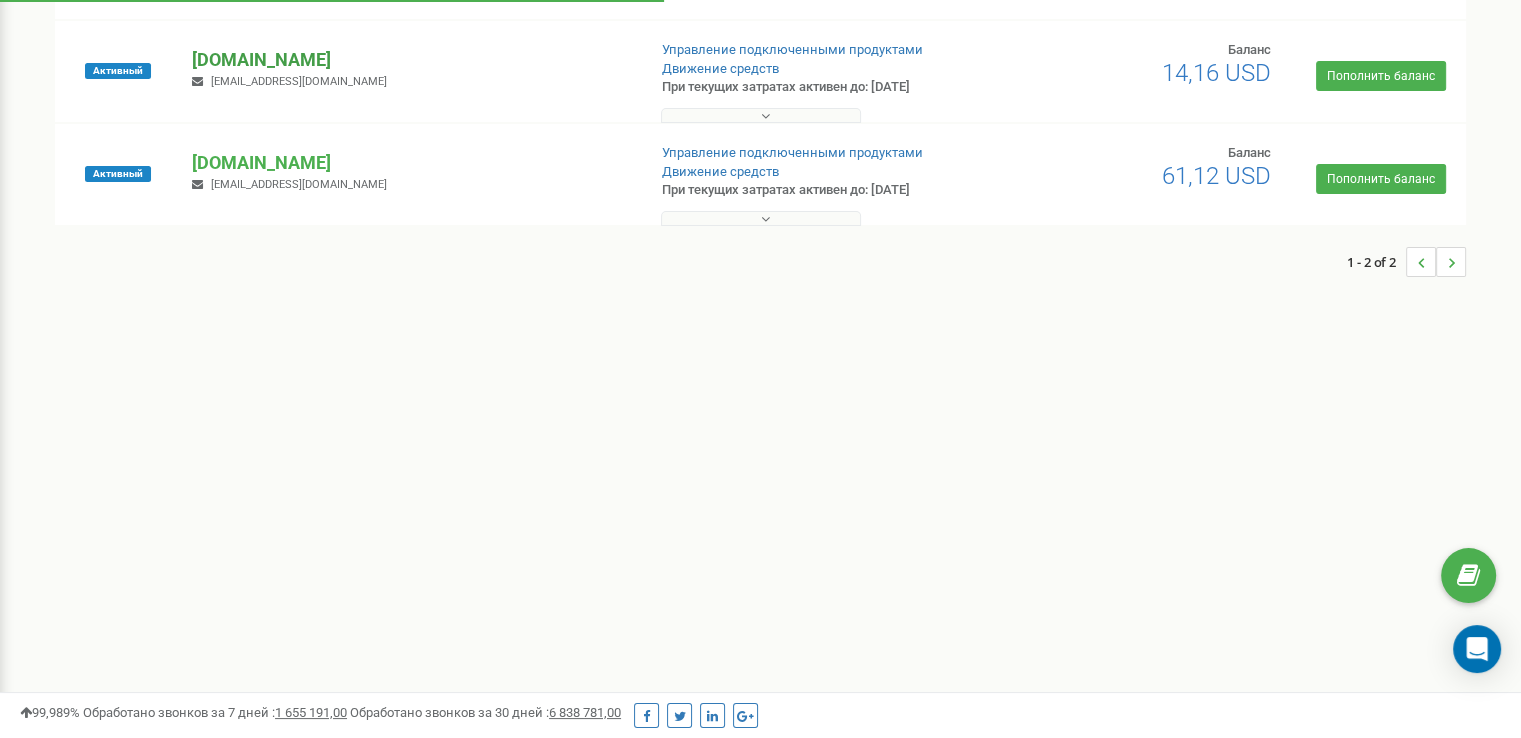 click on "[DOMAIN_NAME]" at bounding box center [410, 60] 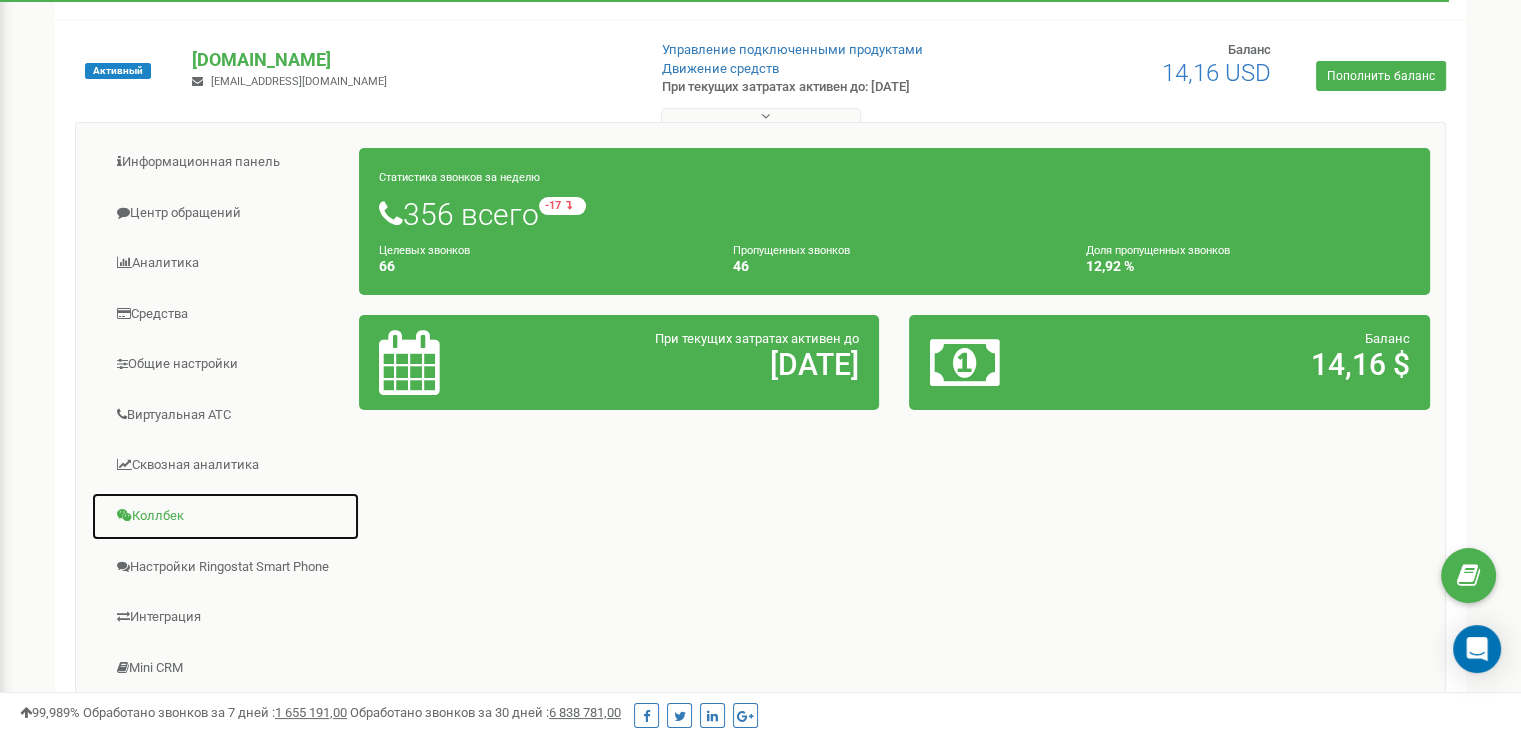 click on "Коллбек" at bounding box center (225, 516) 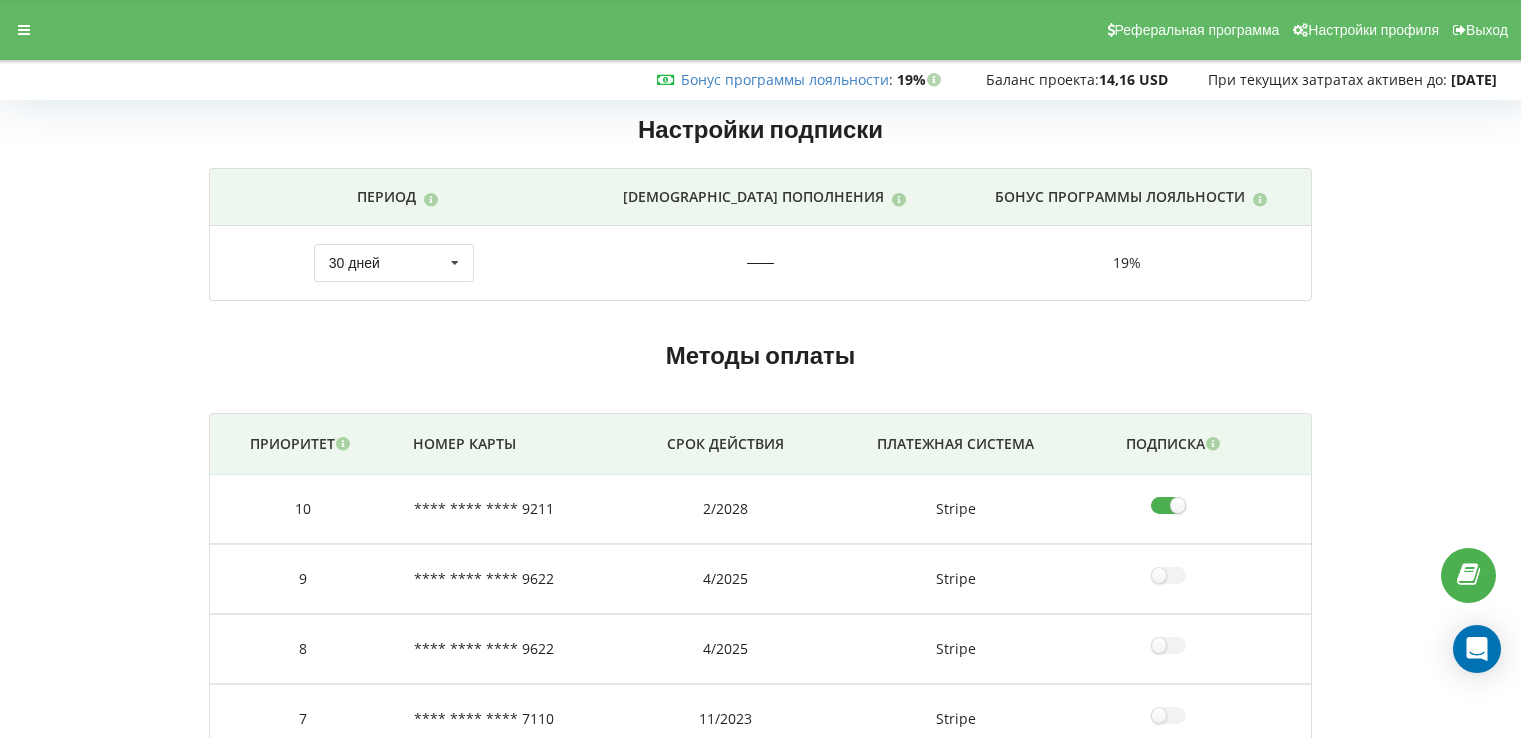 scroll, scrollTop: 0, scrollLeft: 0, axis: both 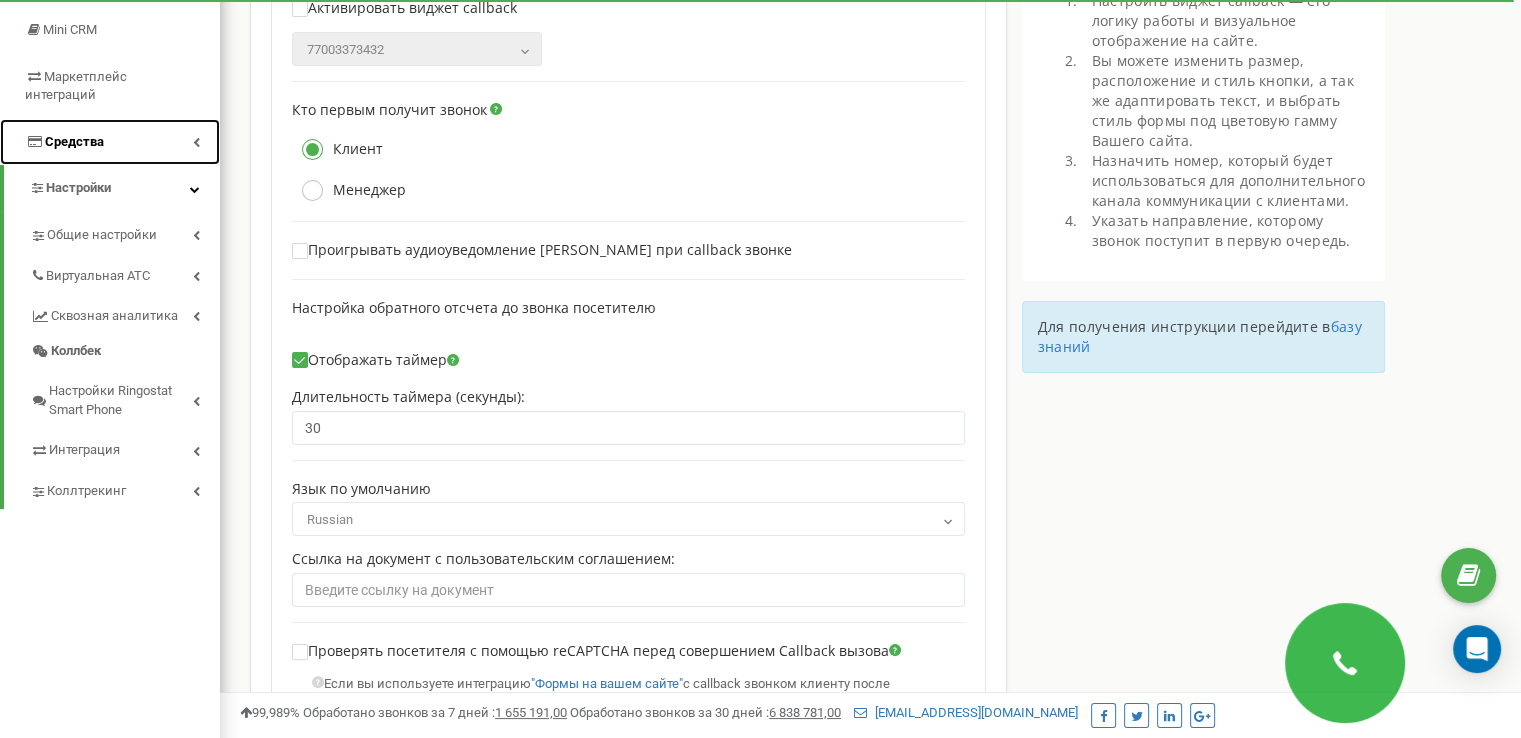 click on "Средства" at bounding box center (110, 142) 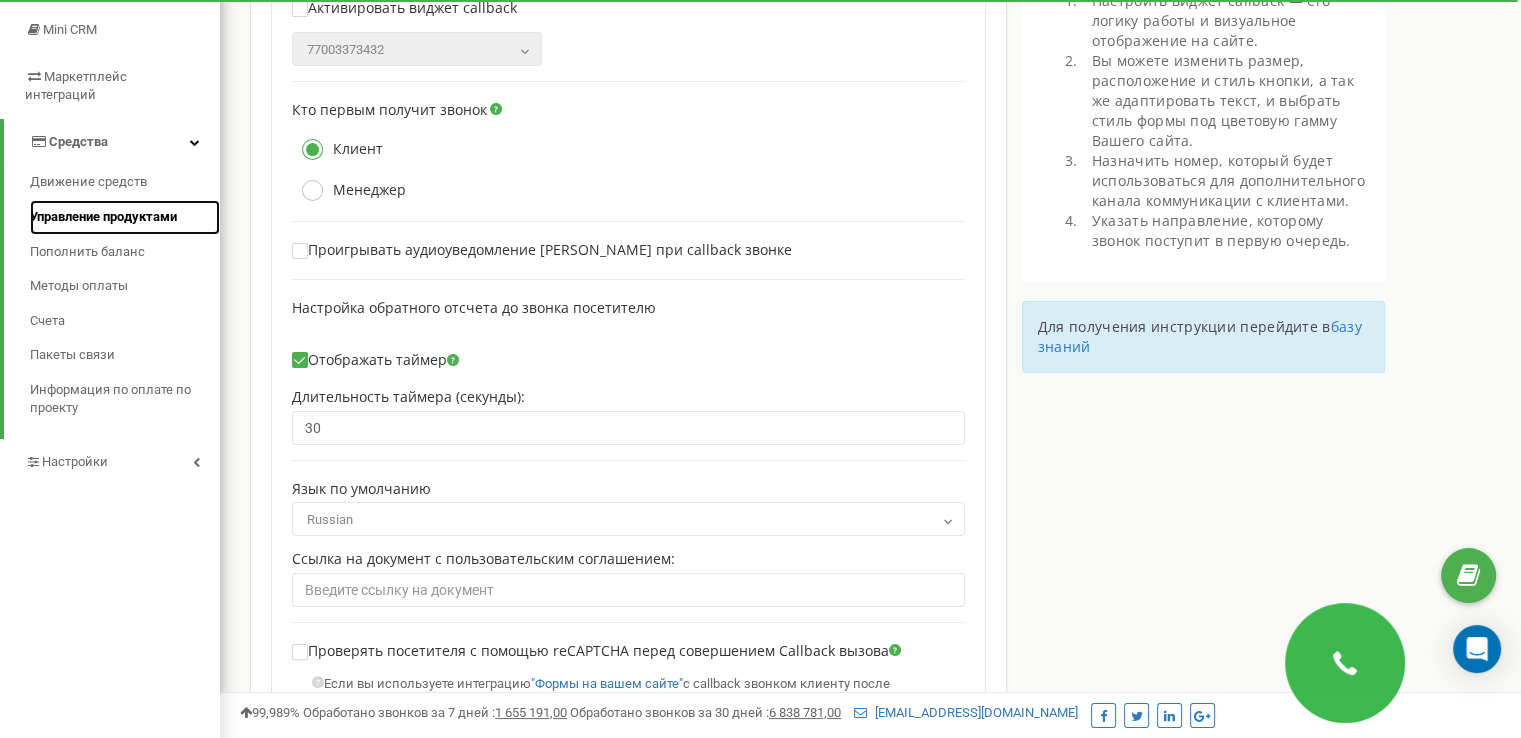 click on "Управление продуктами" at bounding box center (103, 217) 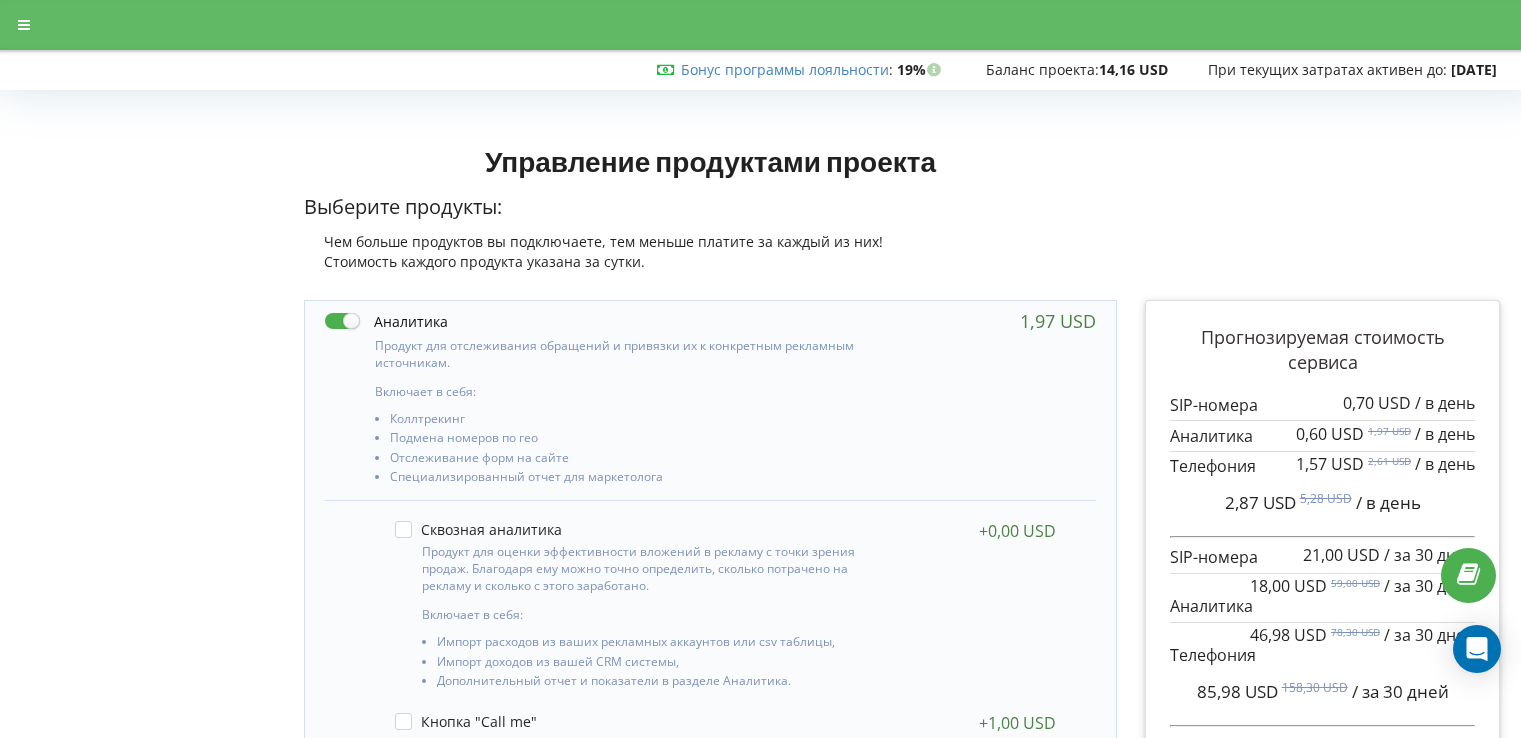 scroll, scrollTop: 0, scrollLeft: 0, axis: both 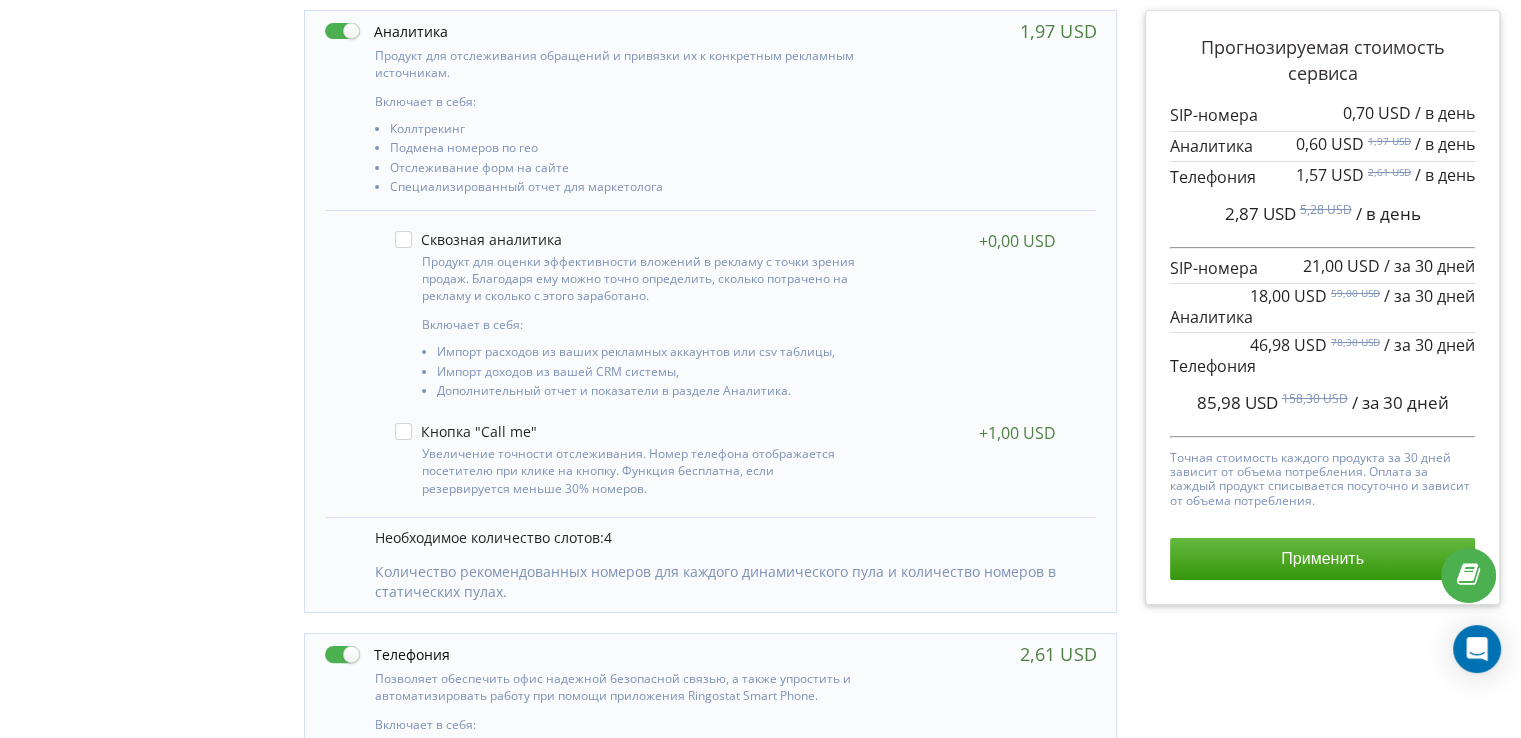 click on "Прогнозируемая стоимость сервиса" at bounding box center (1322, 60) 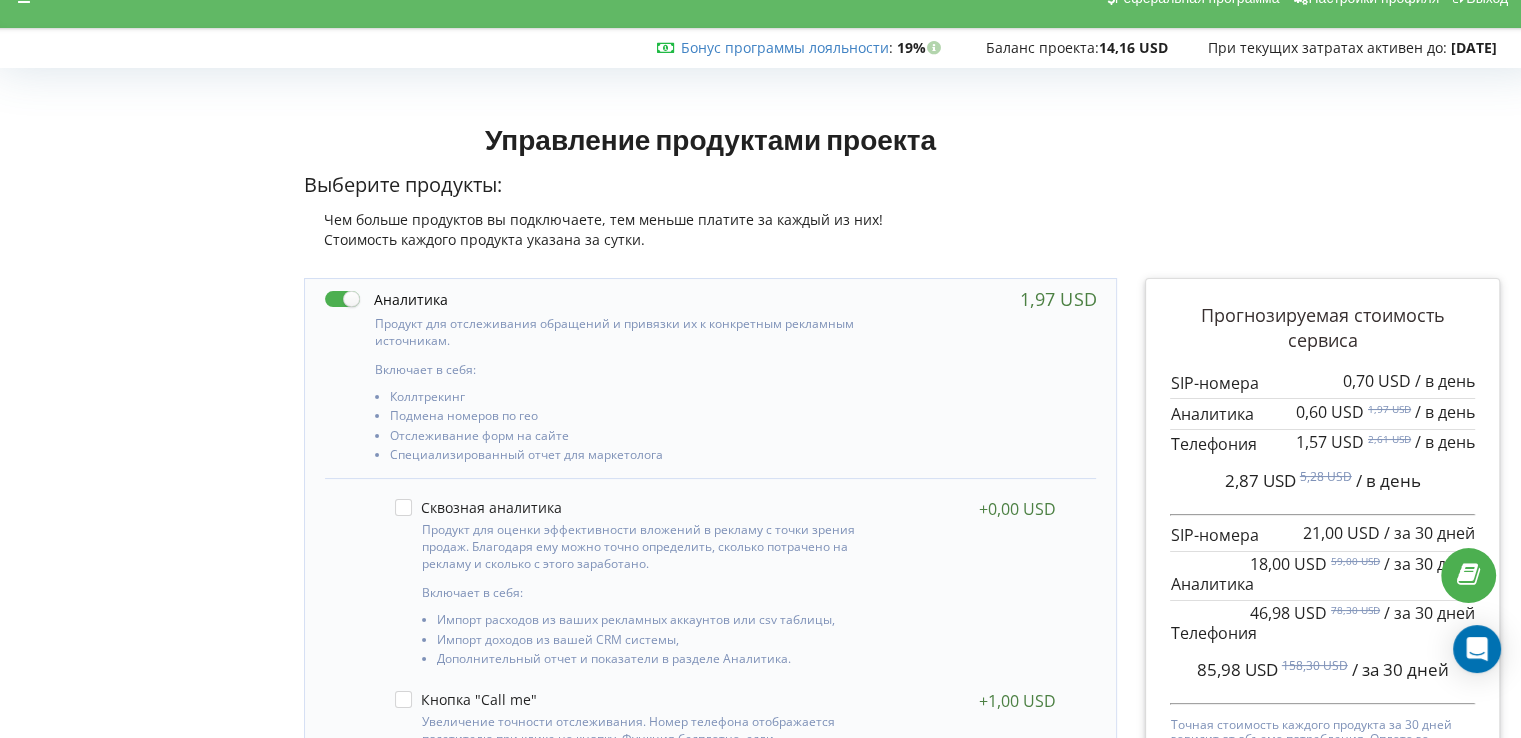 scroll, scrollTop: 0, scrollLeft: 0, axis: both 